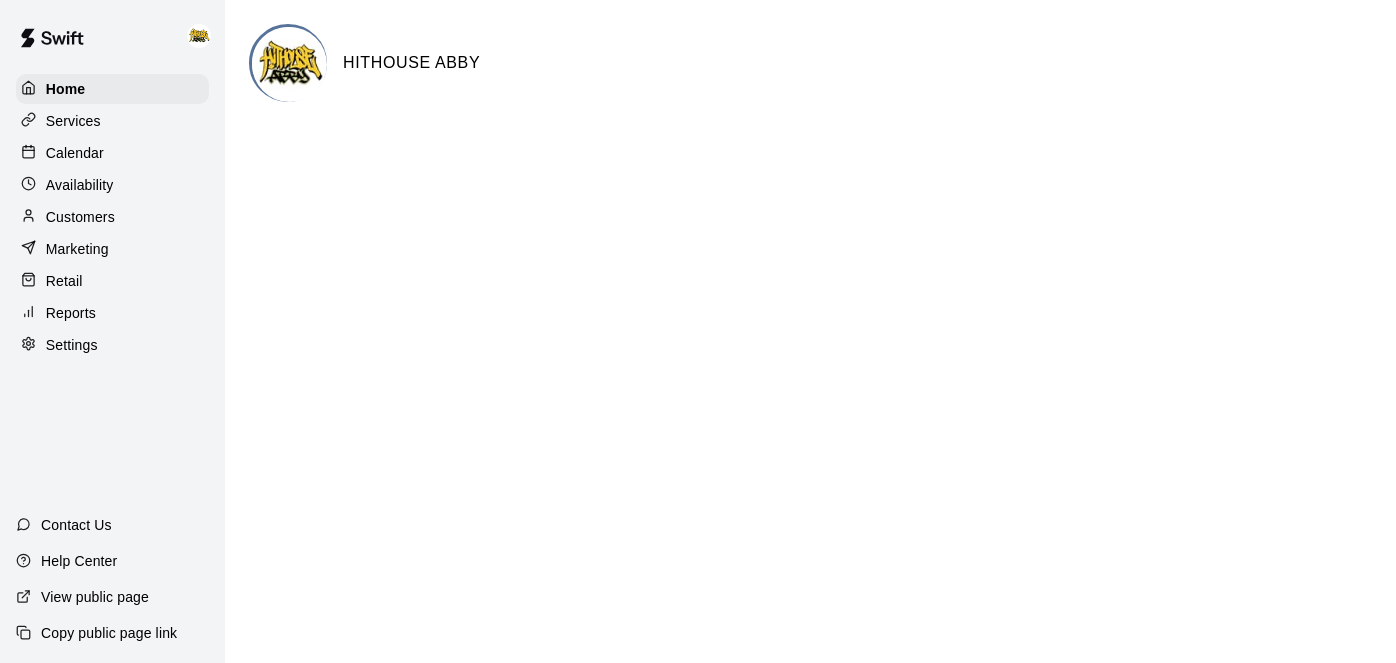 scroll, scrollTop: 0, scrollLeft: 0, axis: both 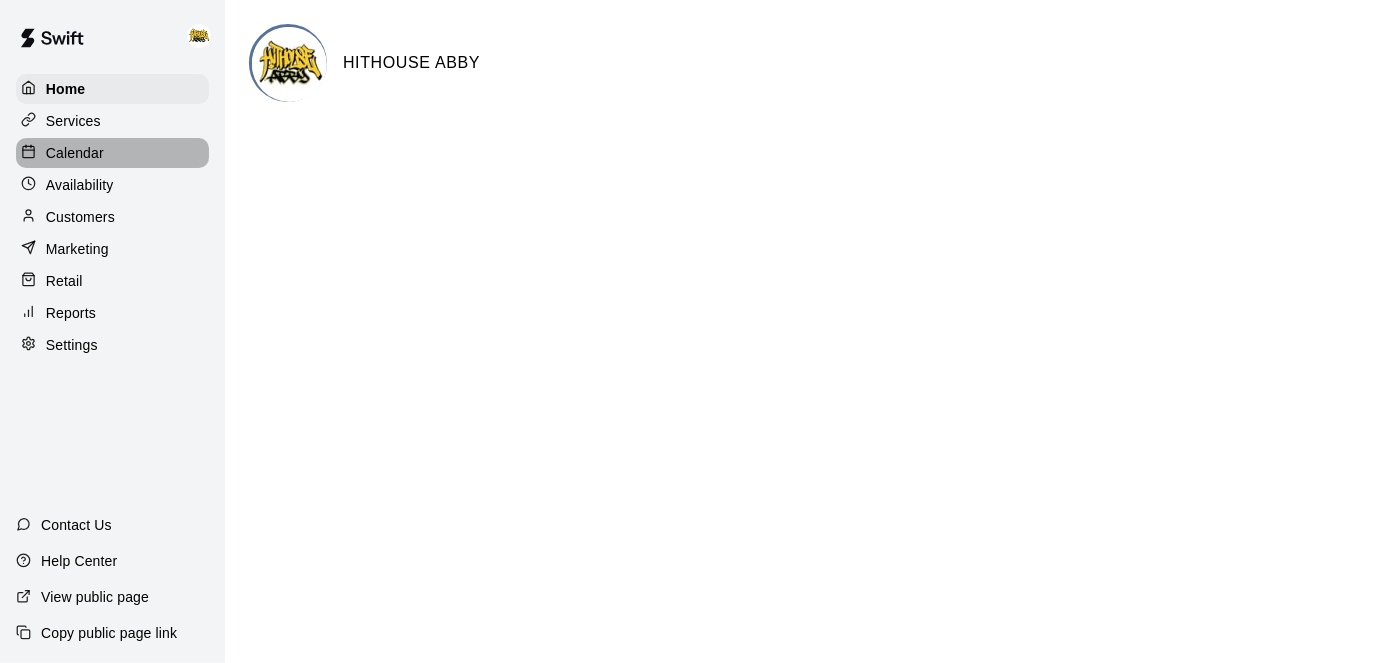 click on "Calendar" at bounding box center [75, 153] 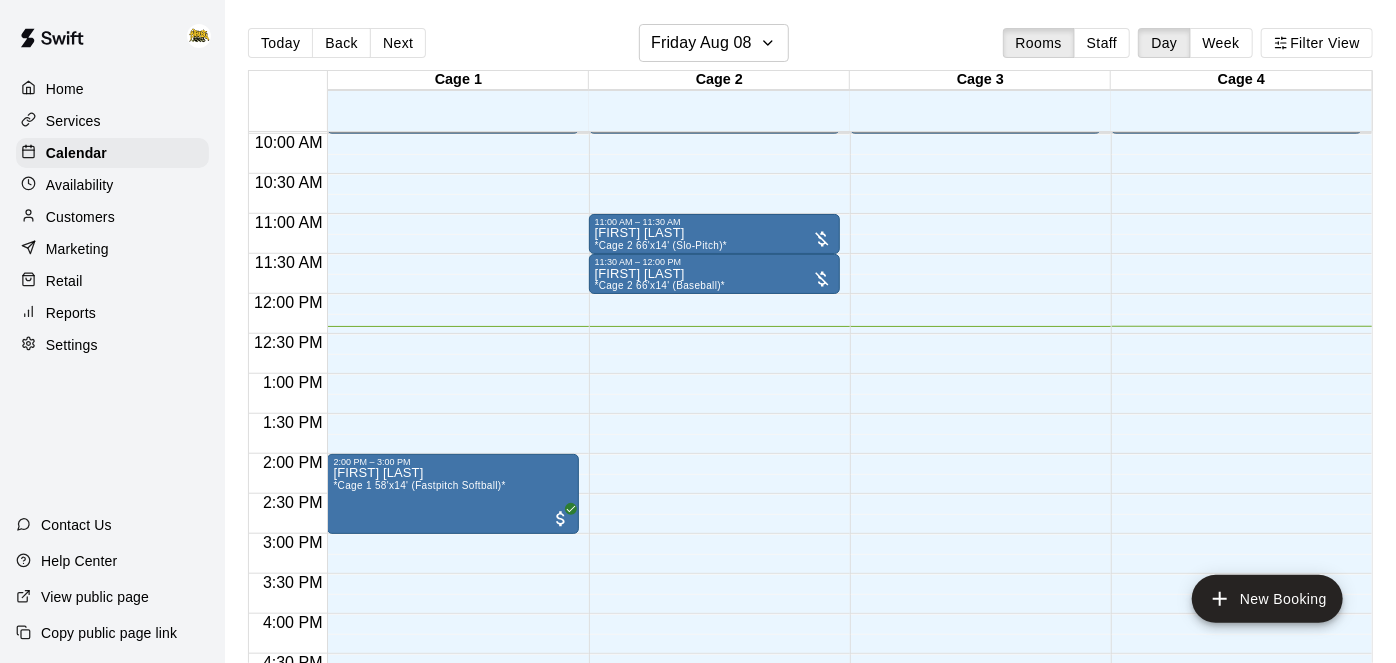 scroll, scrollTop: 796, scrollLeft: 0, axis: vertical 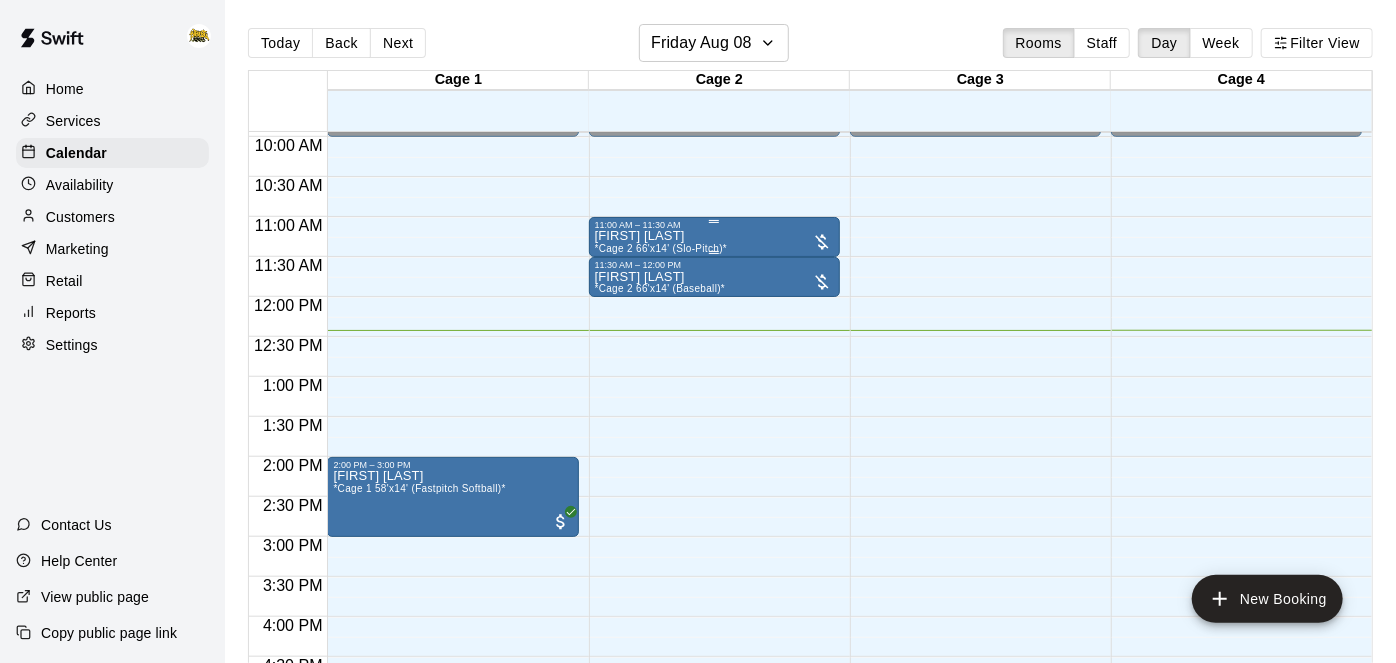 click on "[FIRST] [LAST] *Cage 2 66'x14' (Slo-Pitch)*" at bounding box center (714, 561) 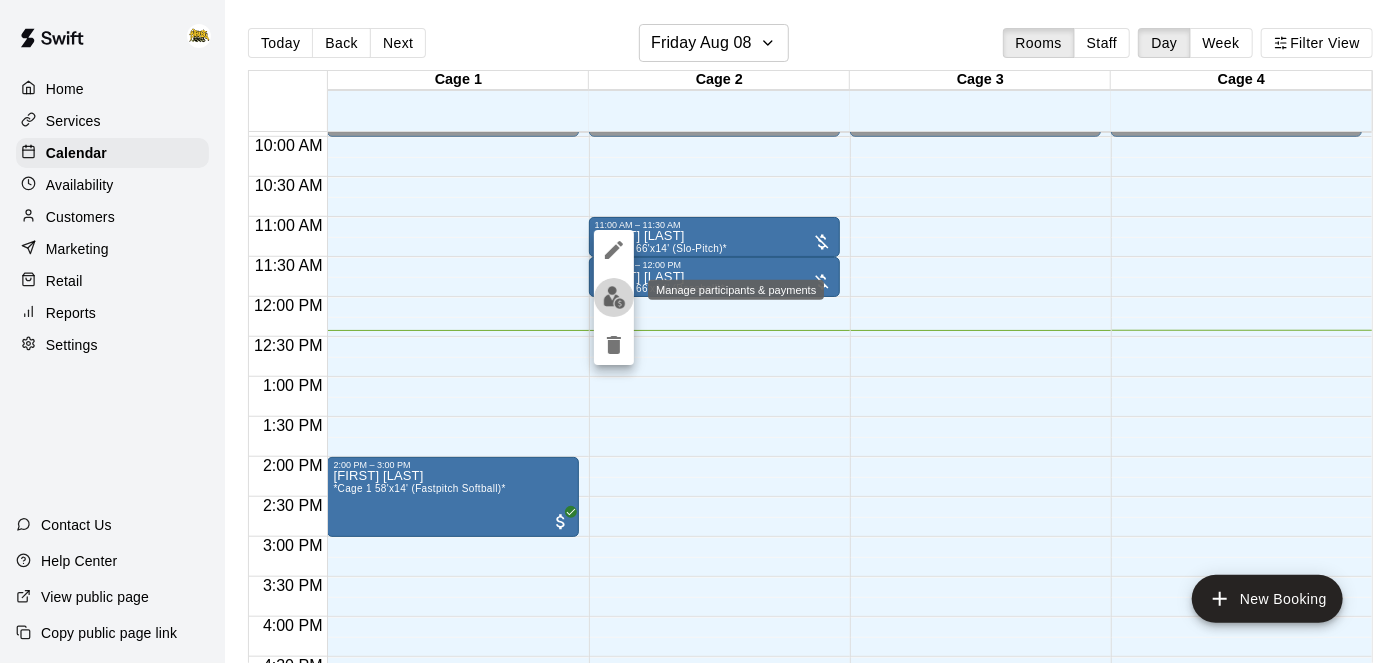 click at bounding box center [614, 297] 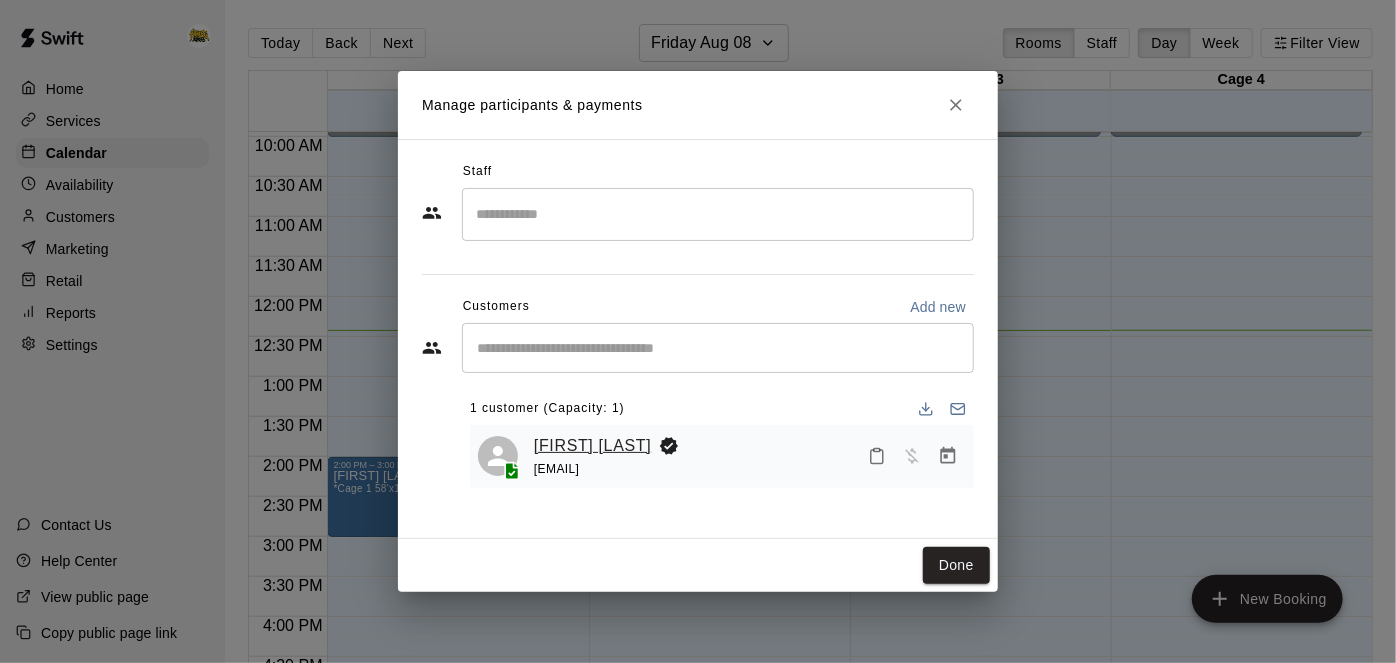 click on "[FIRST] [LAST]" at bounding box center [592, 446] 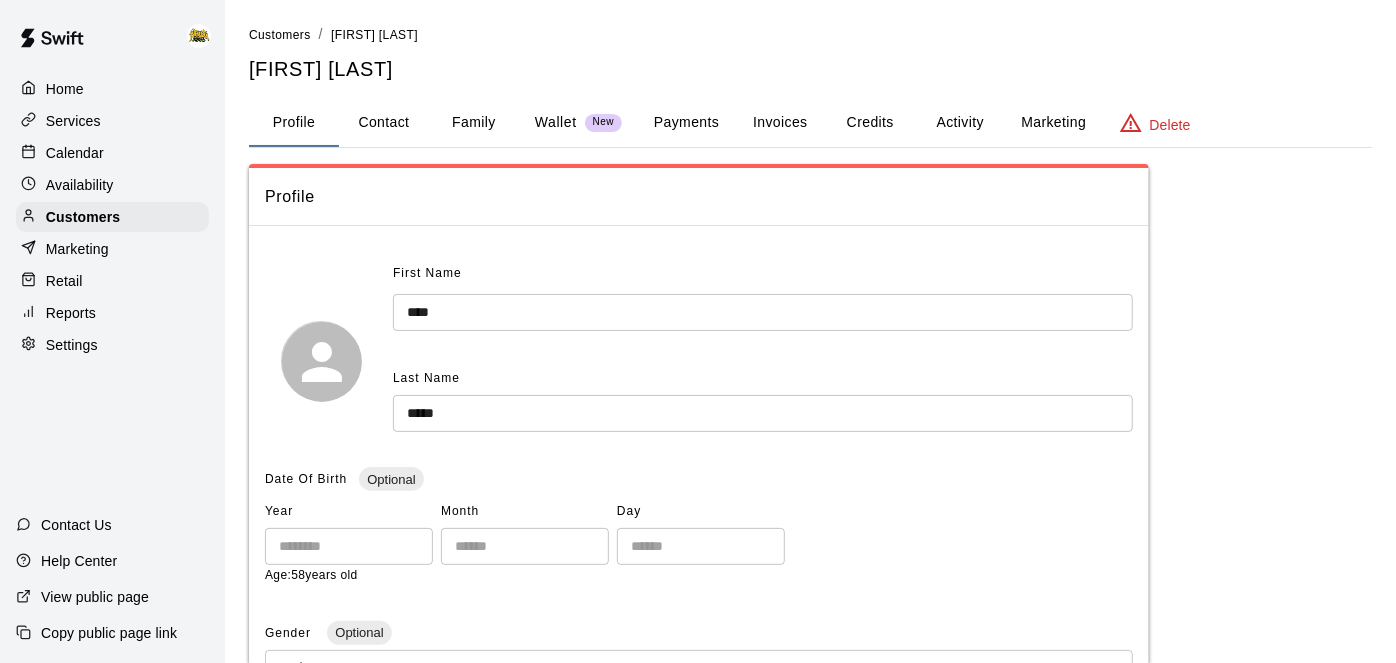 click on "Family" at bounding box center (474, 123) 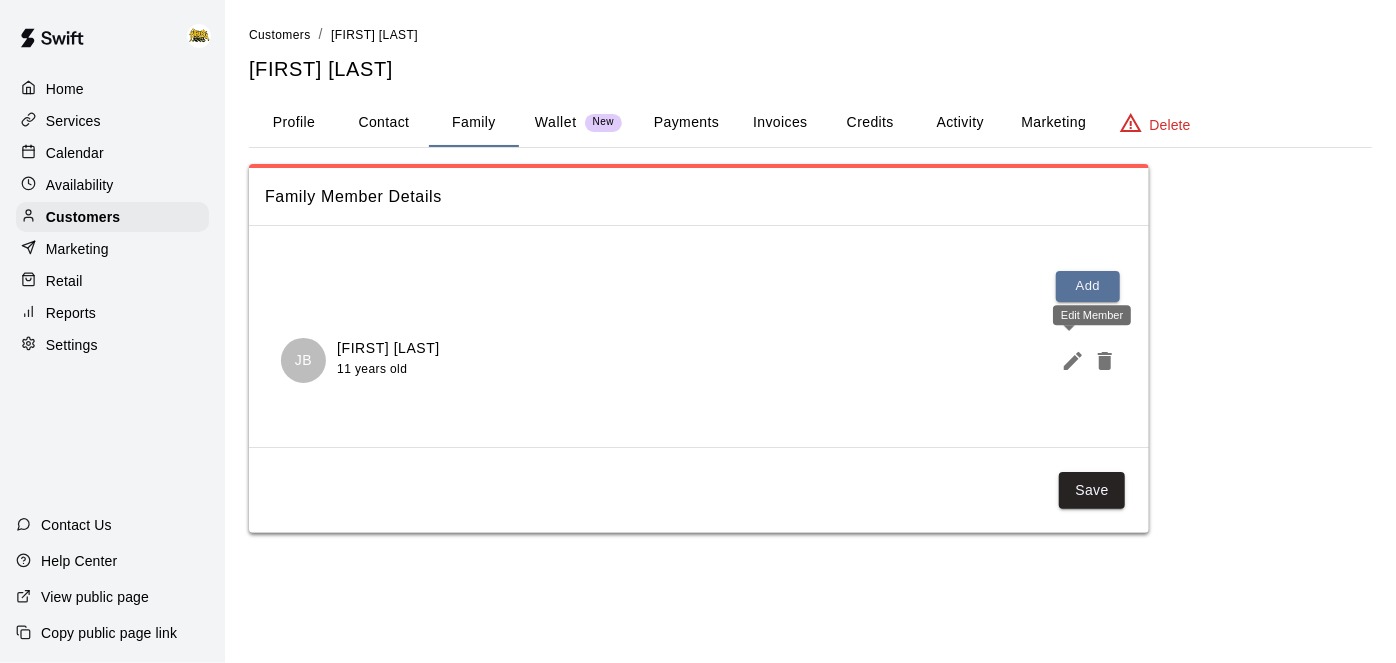 click 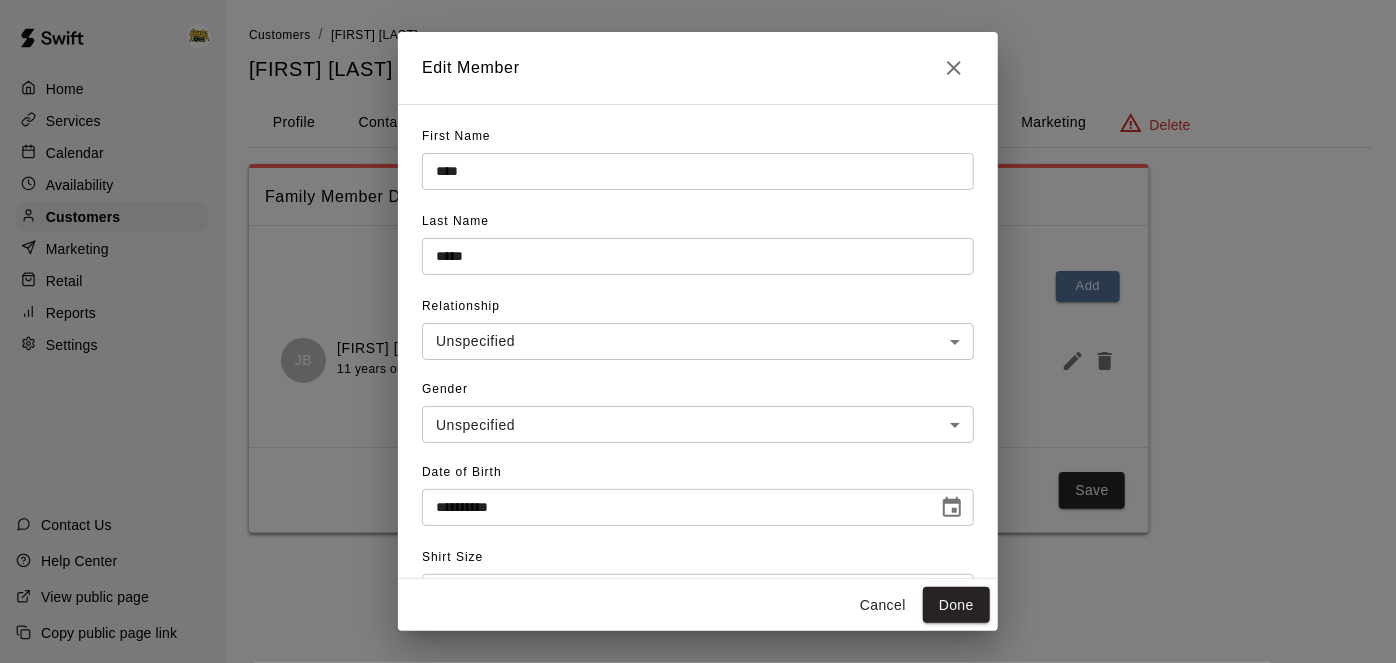 click on "Cancel" at bounding box center (883, 605) 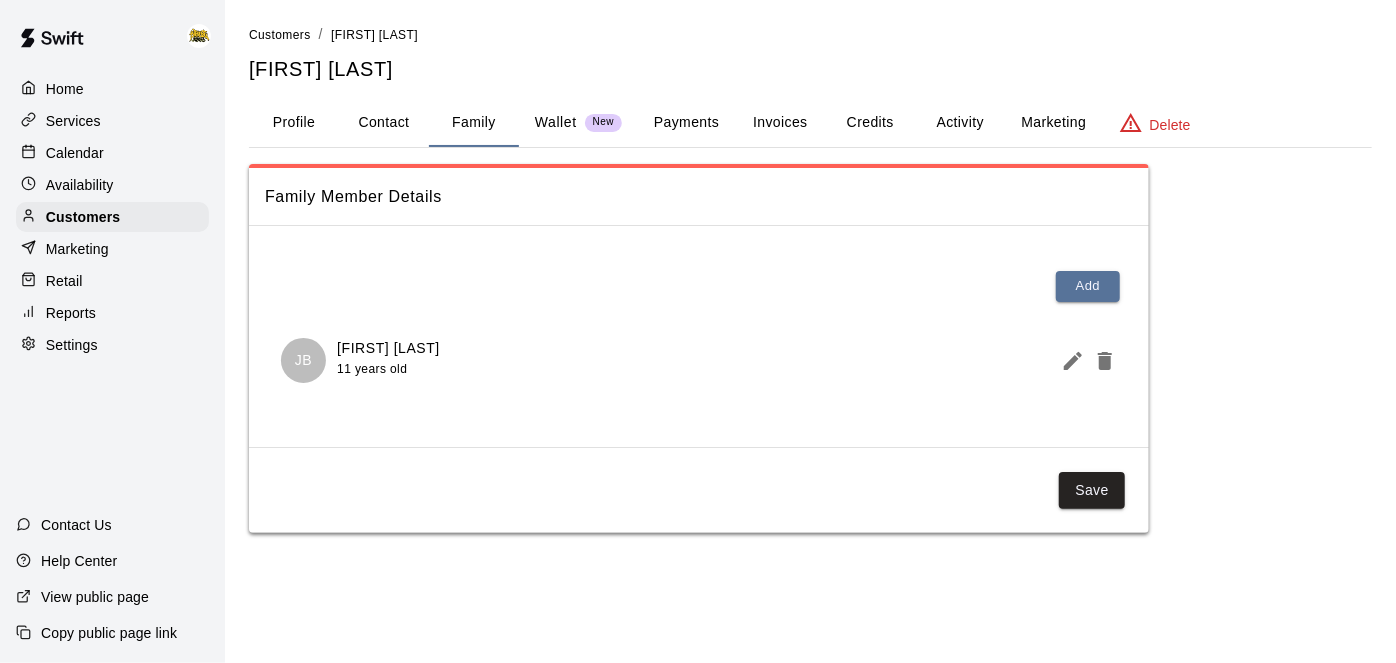 click on "Home" at bounding box center [112, 89] 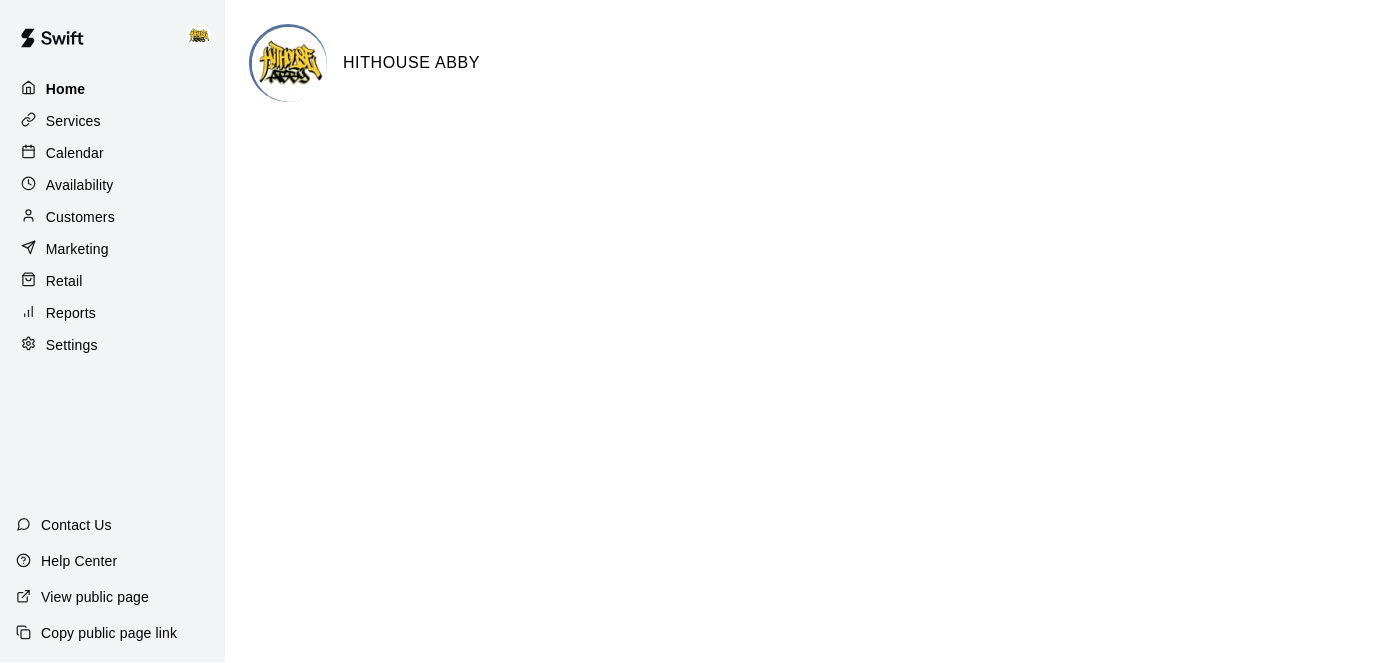 click on "Home" at bounding box center (112, 89) 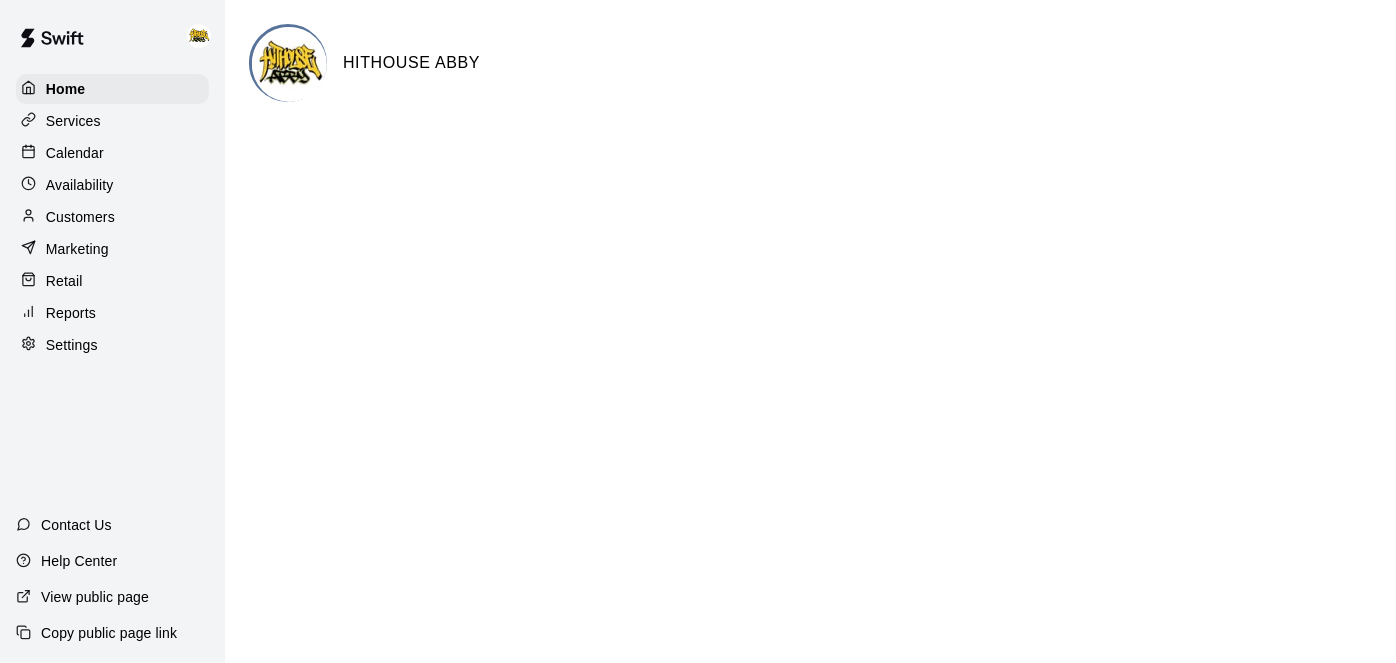 click on "Calendar" at bounding box center [75, 153] 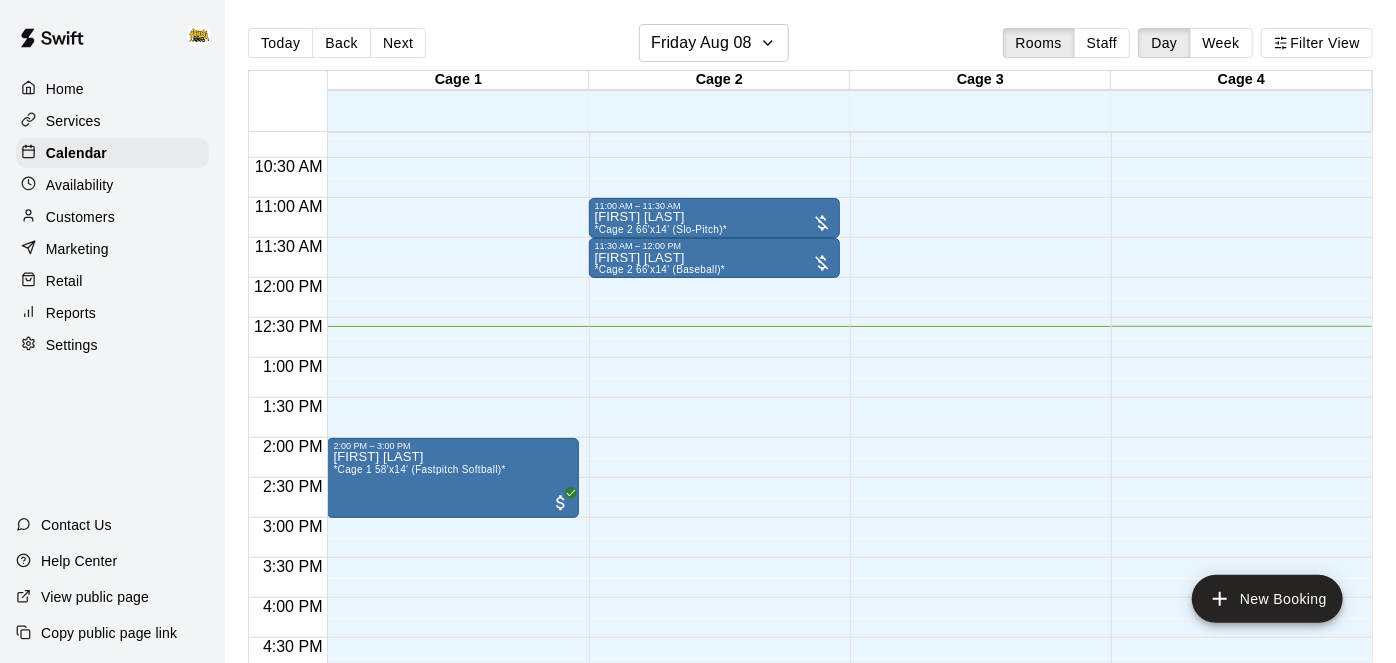 scroll, scrollTop: 811, scrollLeft: 0, axis: vertical 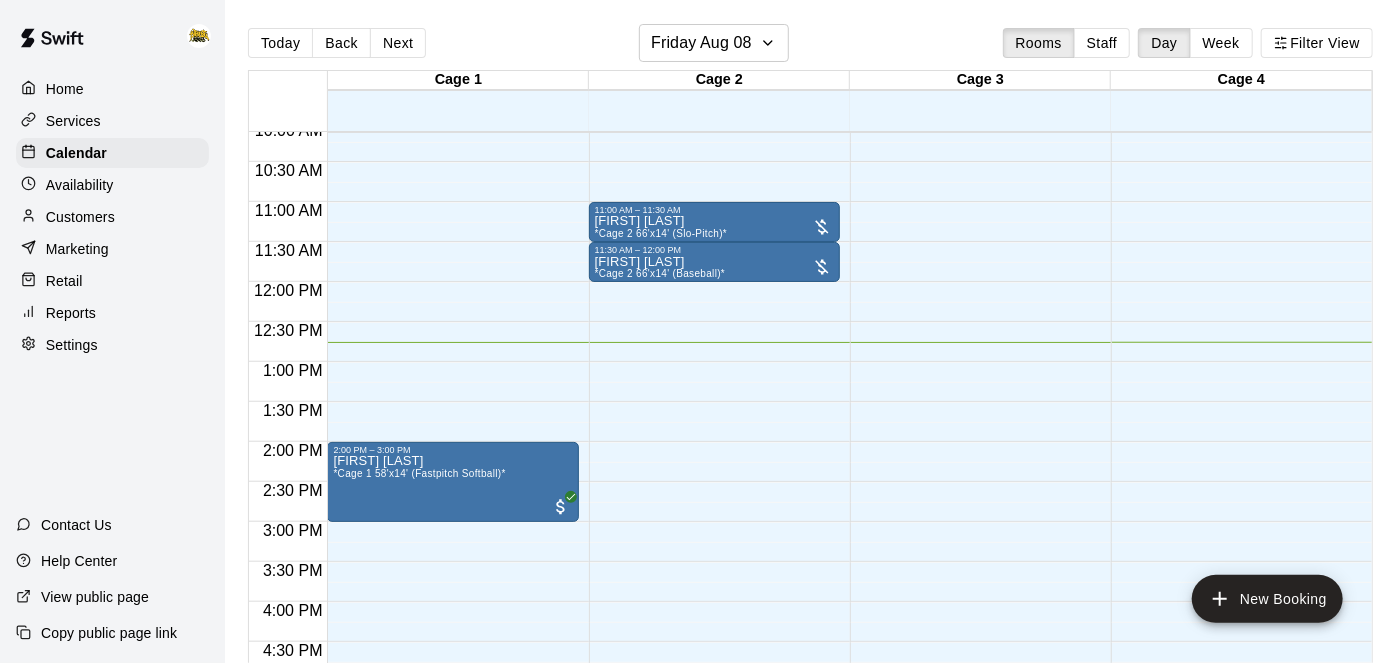 click on "Home" at bounding box center [65, 89] 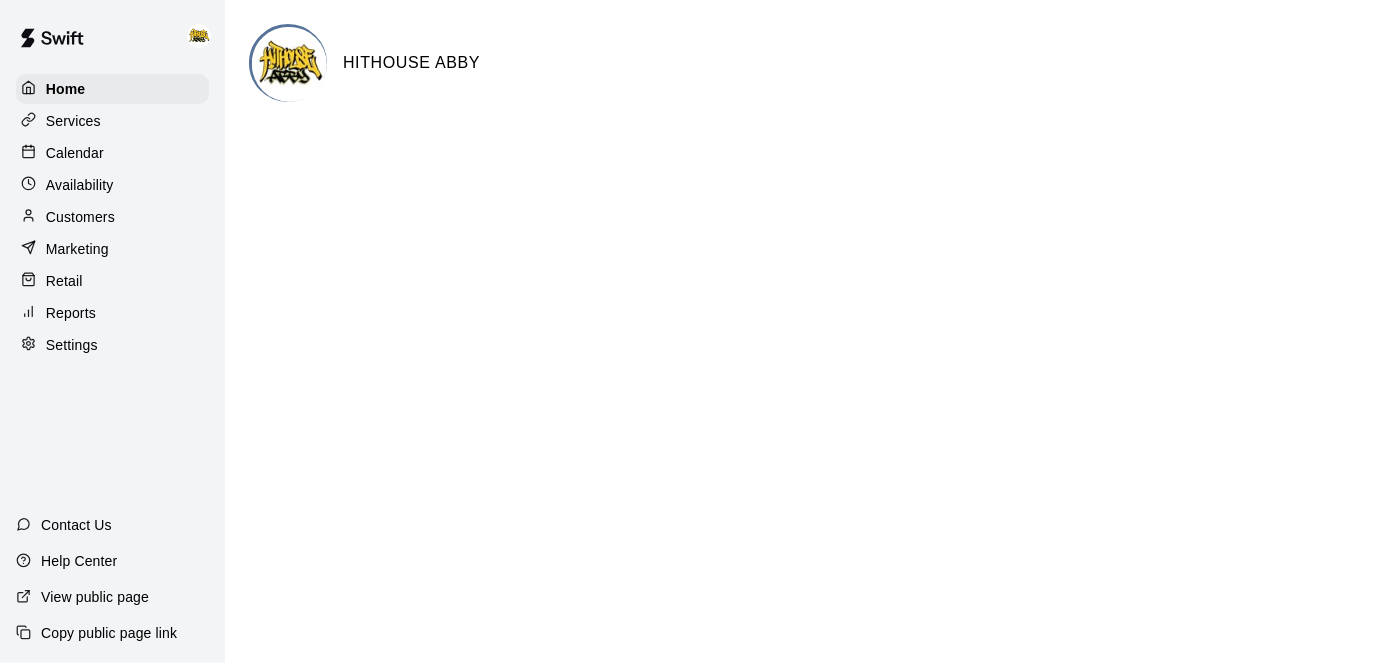 click on "Calendar" at bounding box center [75, 153] 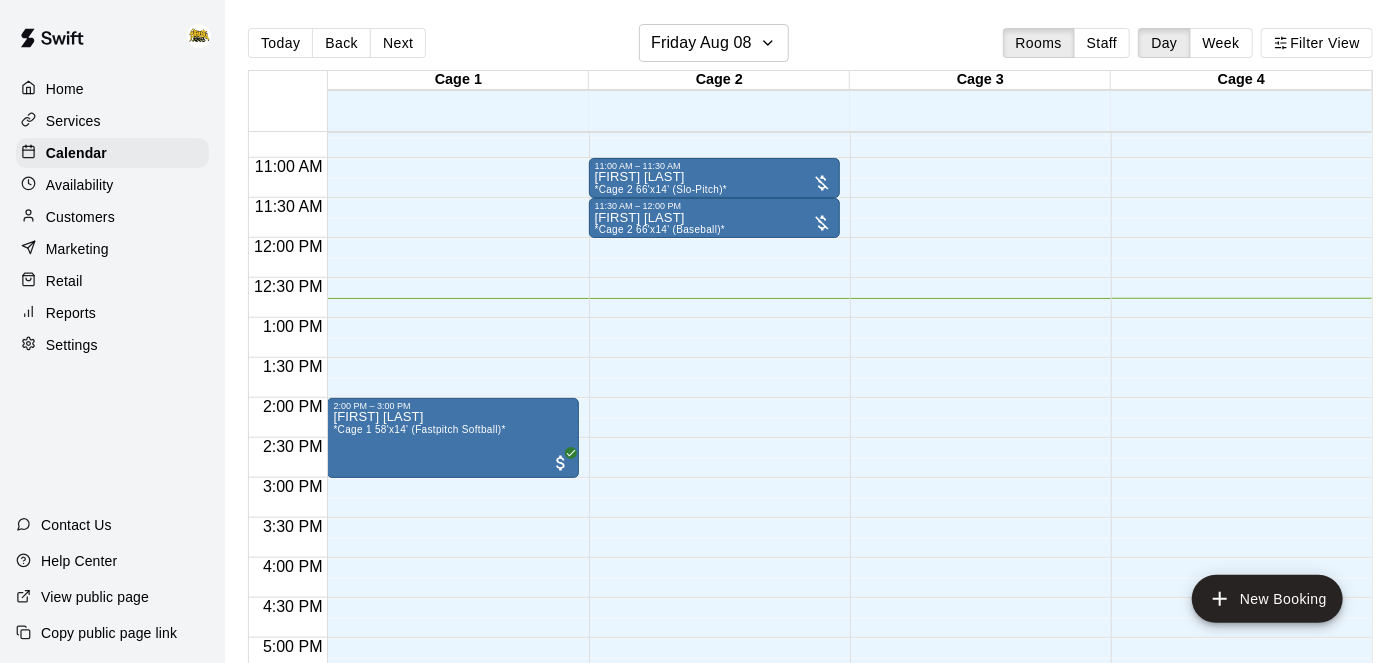 scroll, scrollTop: 853, scrollLeft: 0, axis: vertical 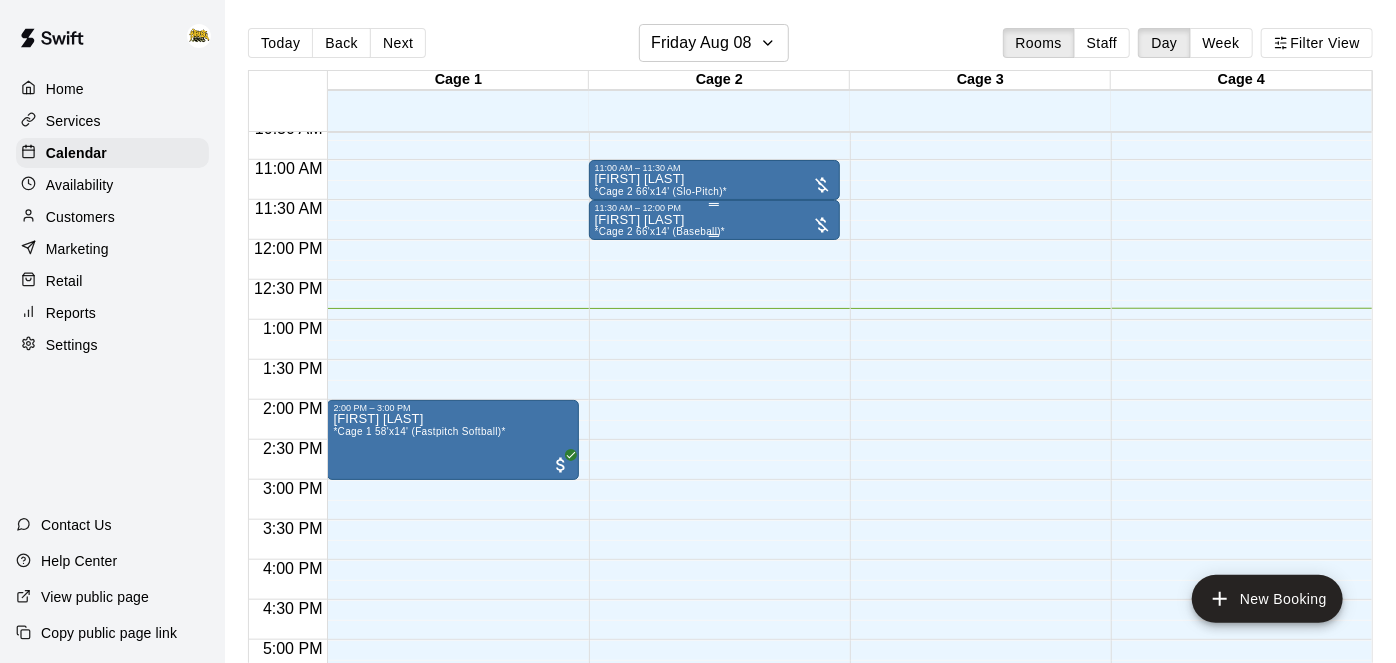 click on "[FIRST] [LAST] *Cage 2 66'x14' (Baseball)*" at bounding box center [714, 544] 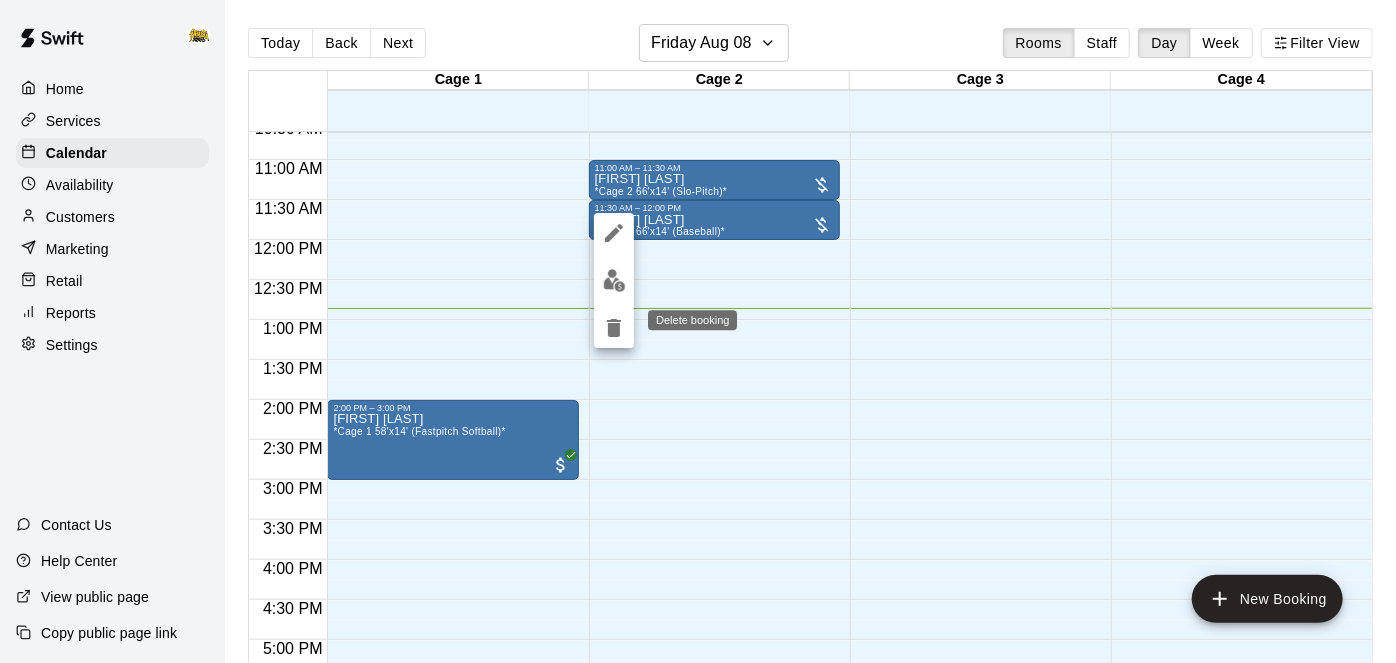 click 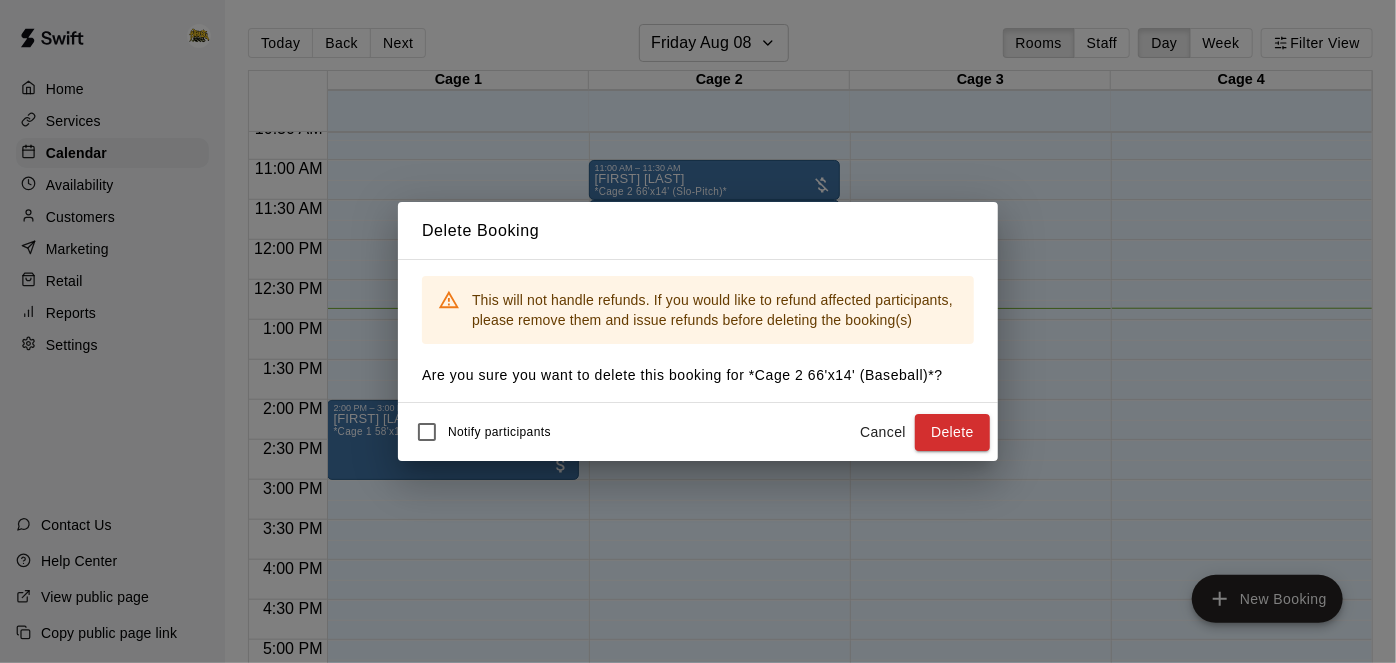 click on "Cancel" at bounding box center (883, 432) 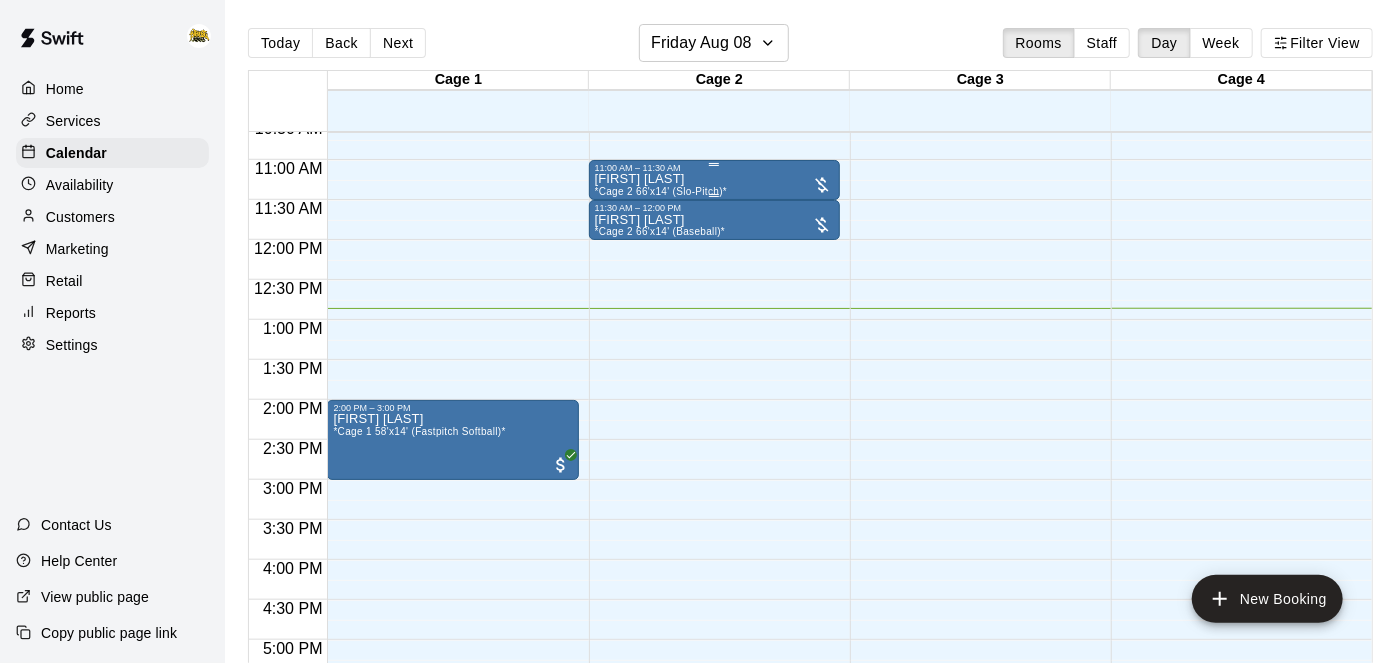 click on "[FIRST] [LAST] *Cage 2 66'x14' (Slo-Pitch)*" at bounding box center (714, 504) 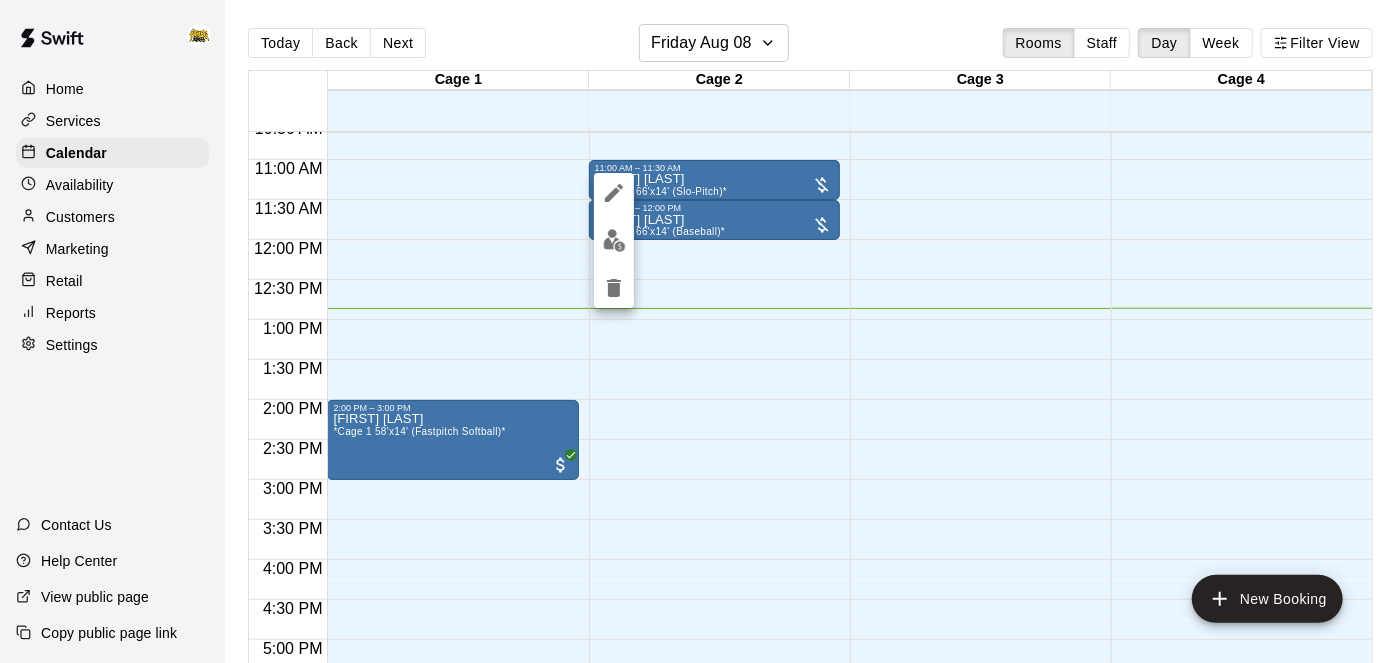click at bounding box center (614, 240) 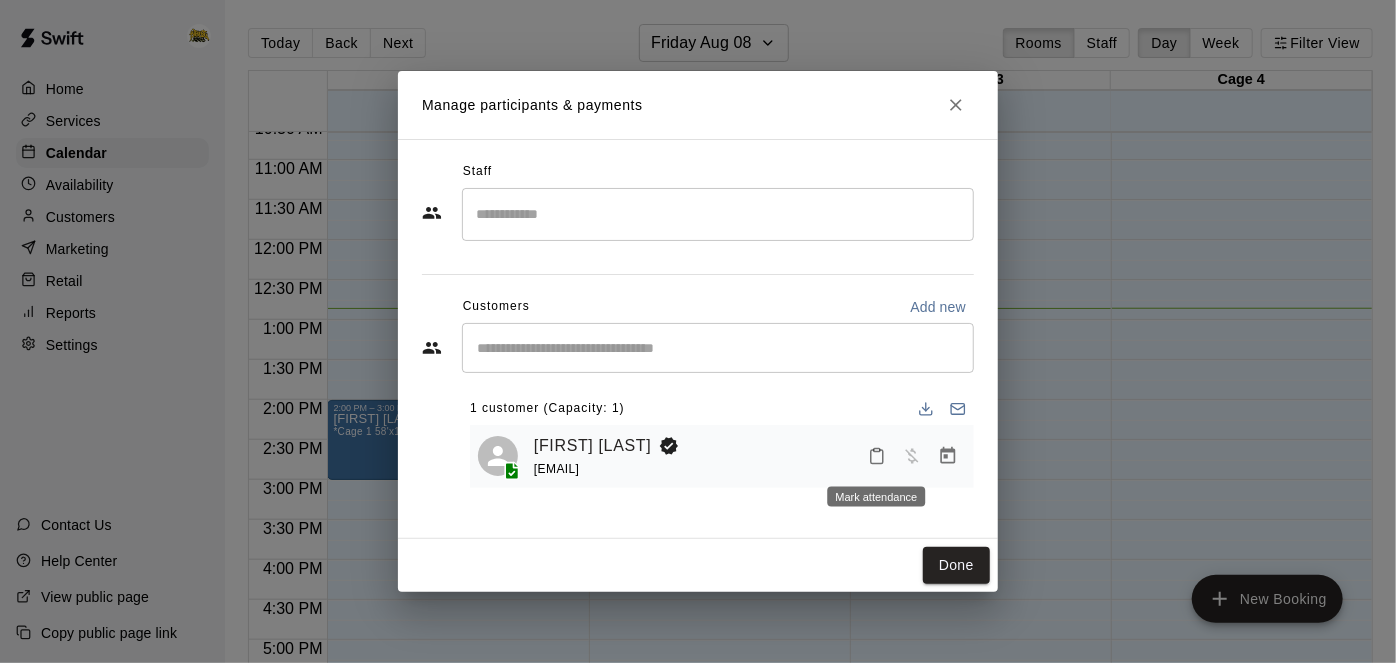 click 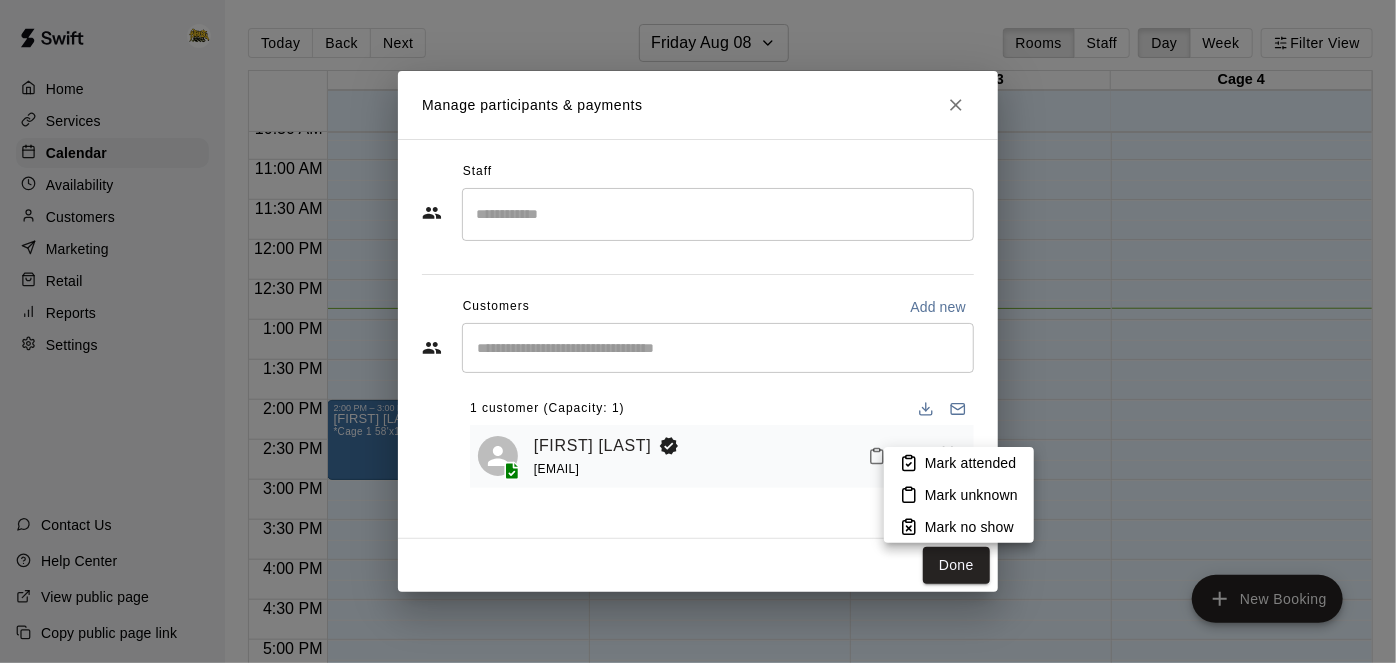click 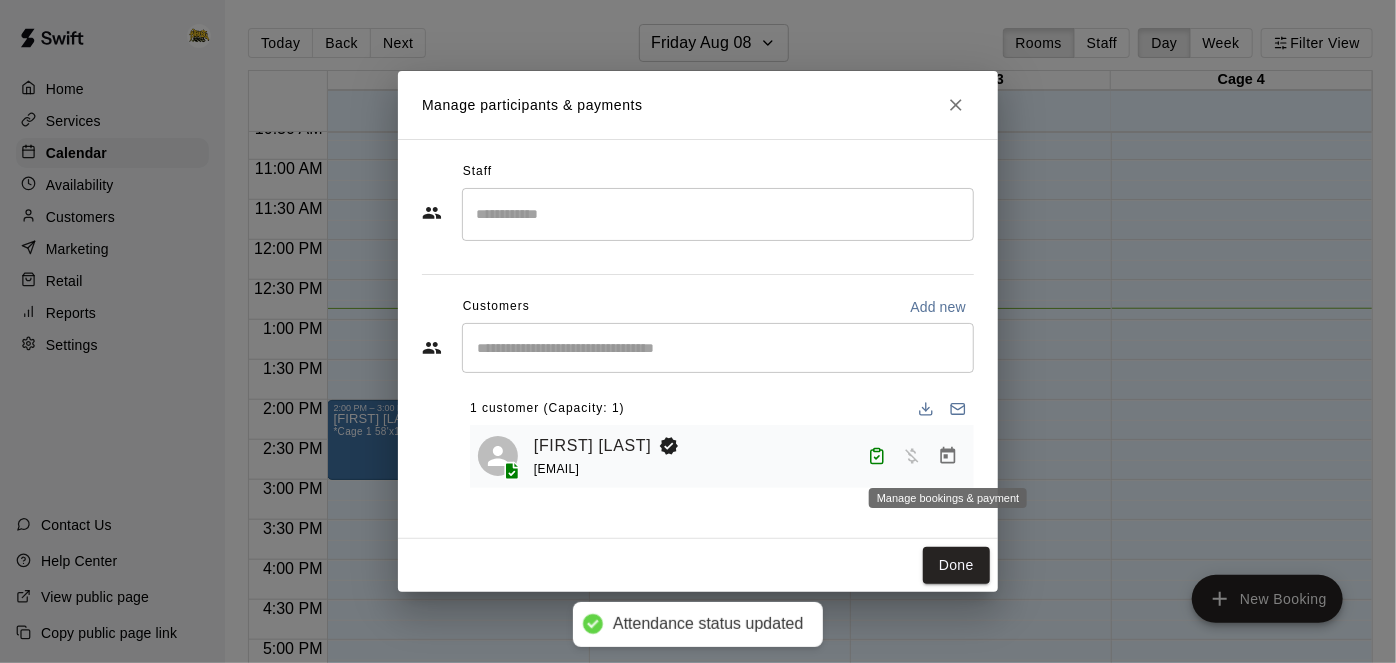 click 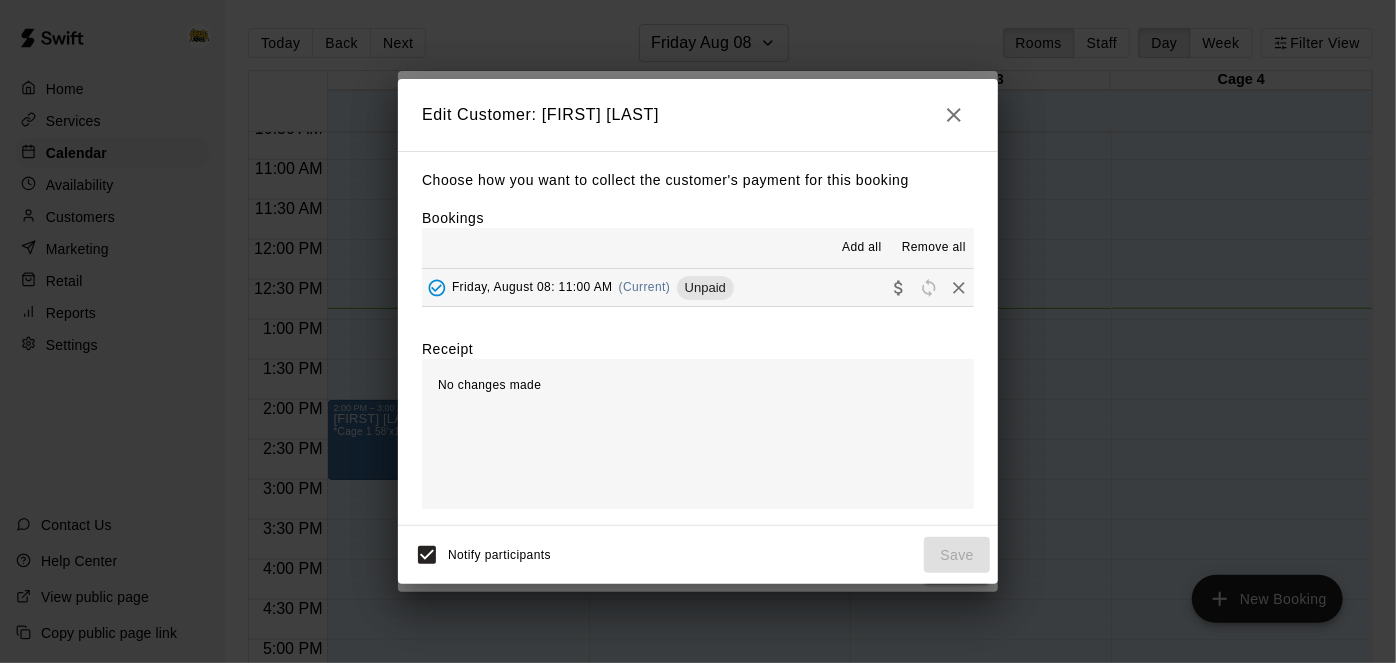 click on "Friday, August 08: 11:00 AM (Current) Unpaid" at bounding box center [698, 287] 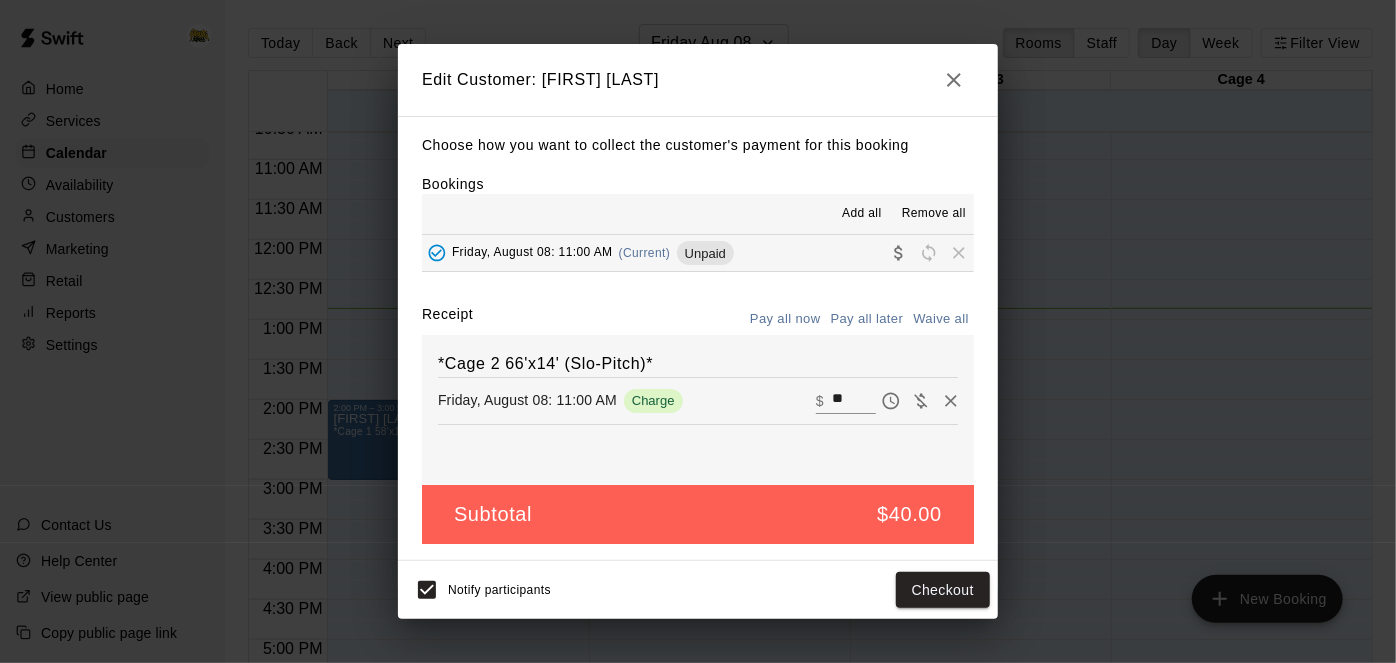 click on "**" at bounding box center (854, 401) 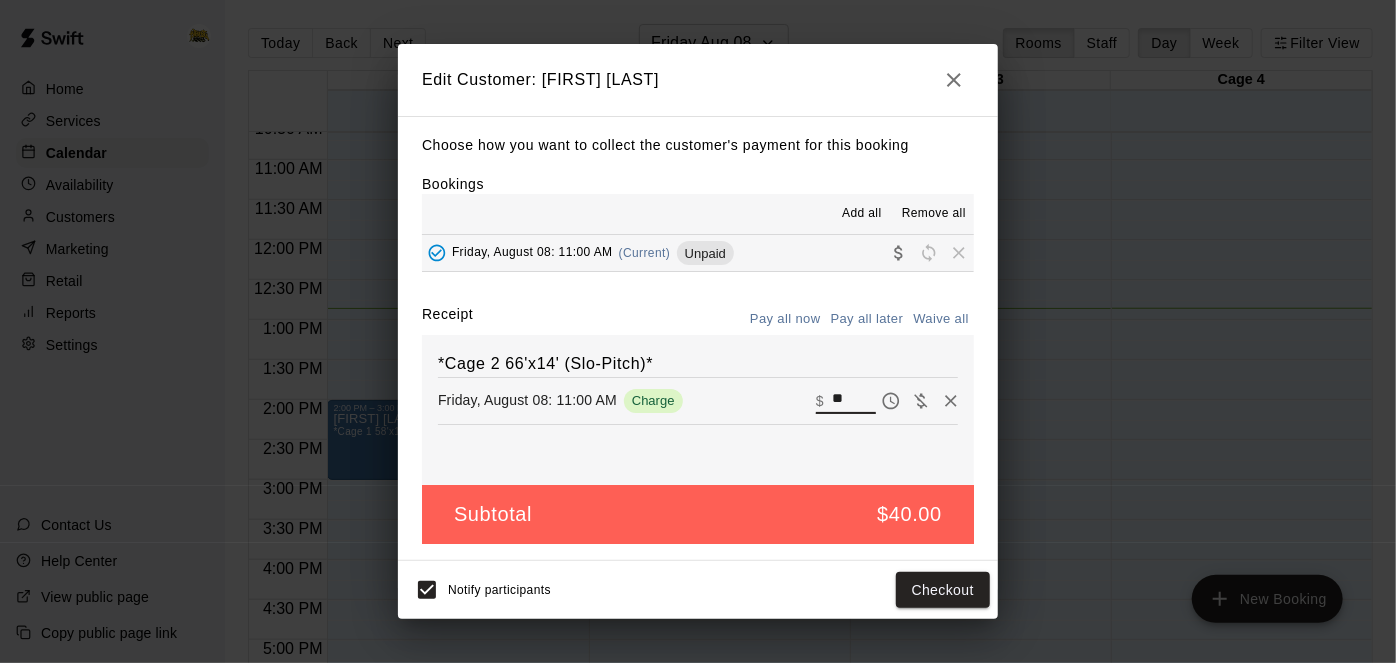 type on "*" 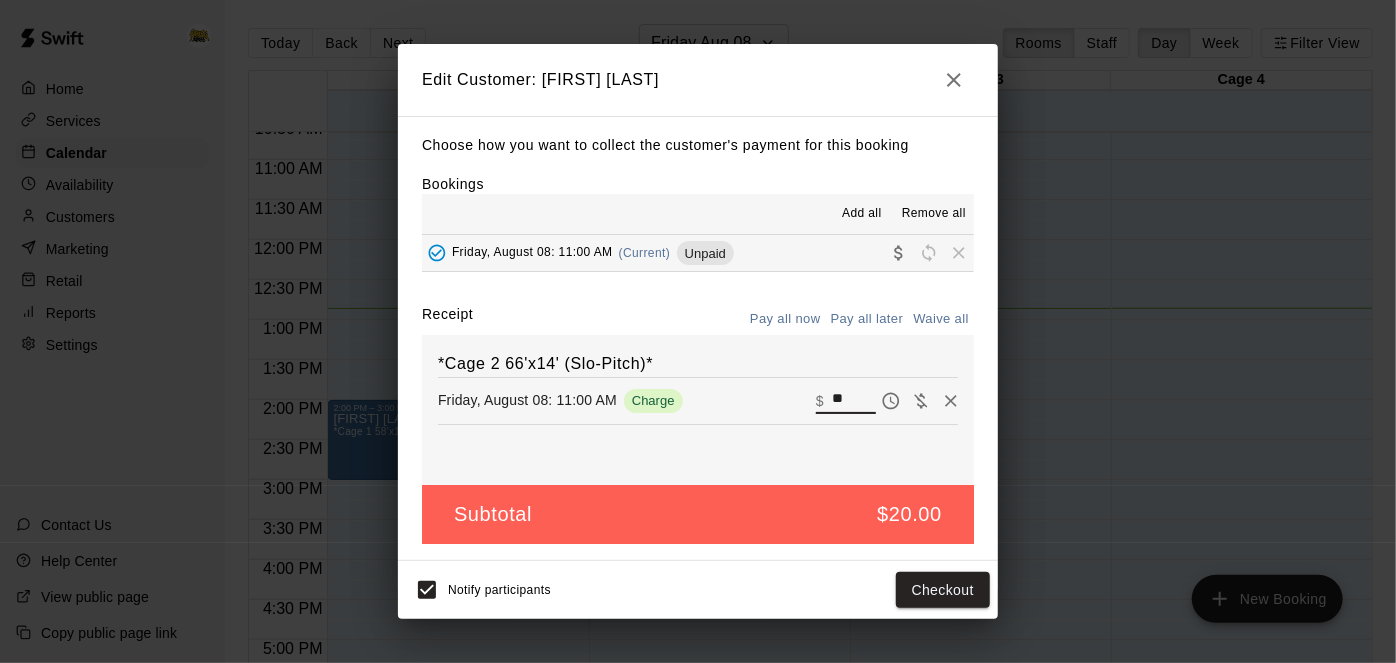 type on "**" 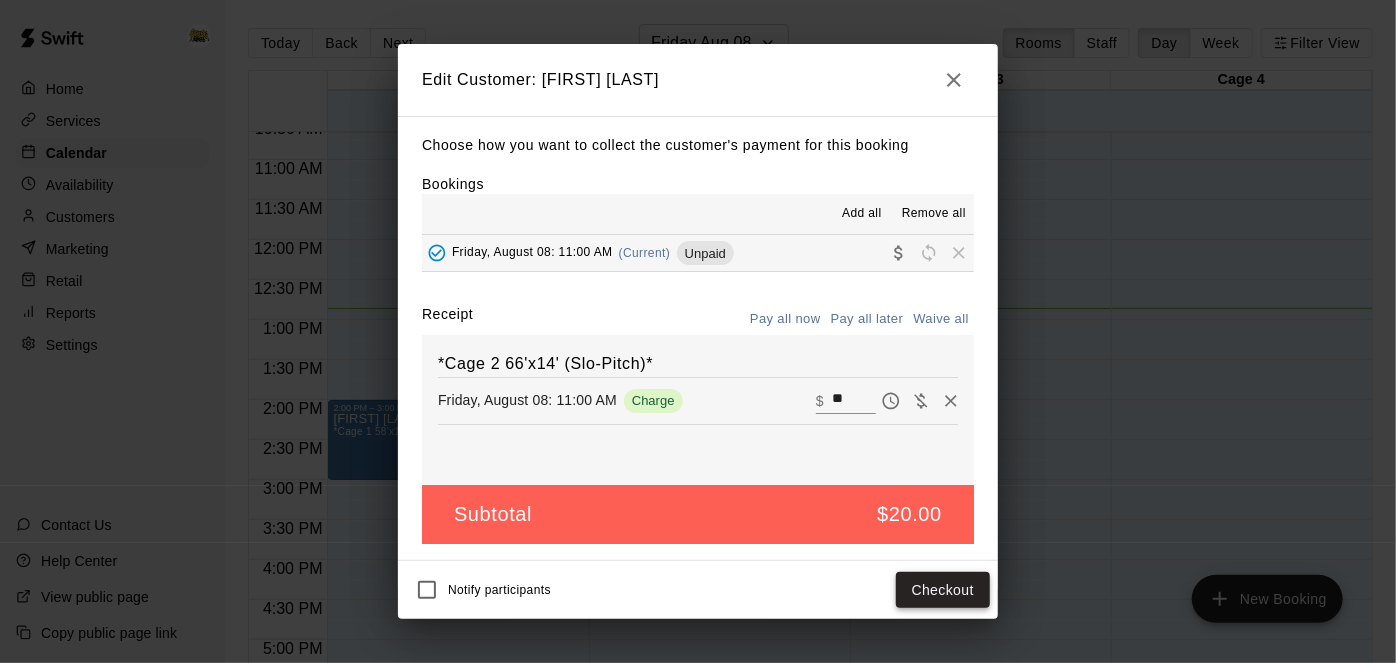 click on "Checkout" at bounding box center [943, 590] 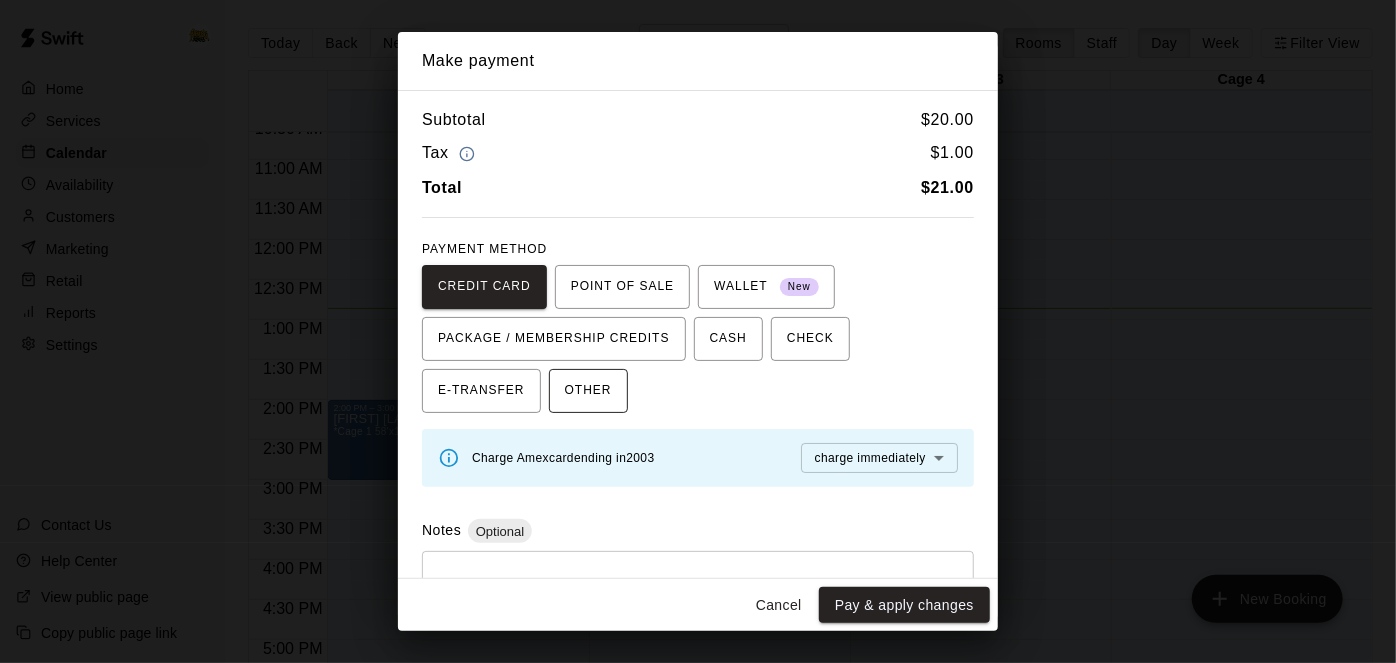 click on "OTHER" at bounding box center (588, 391) 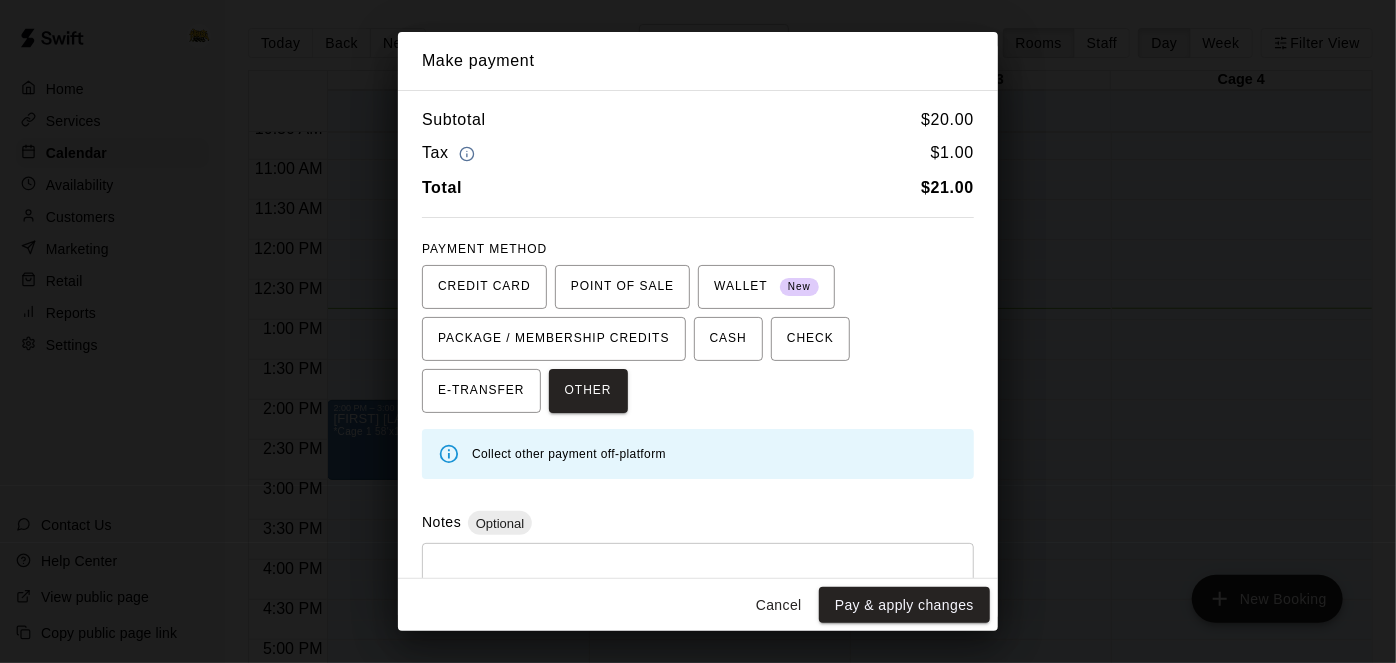 click at bounding box center [698, 590] 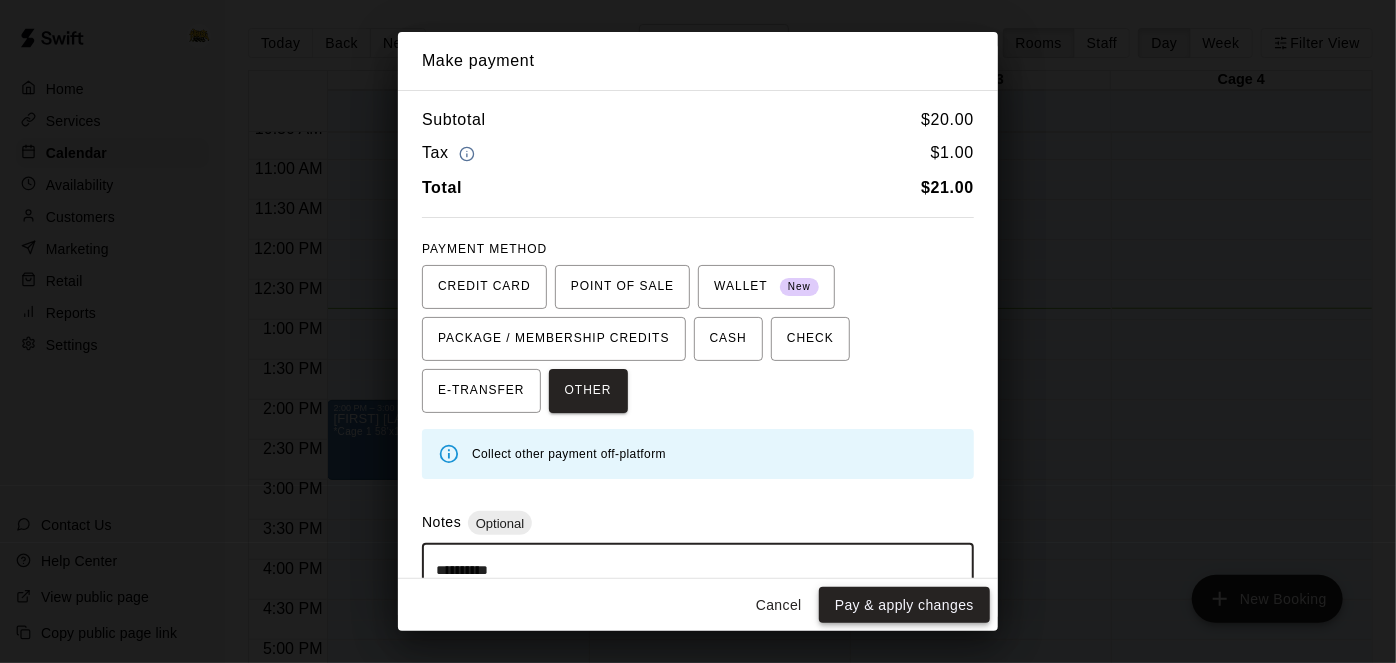 type on "**********" 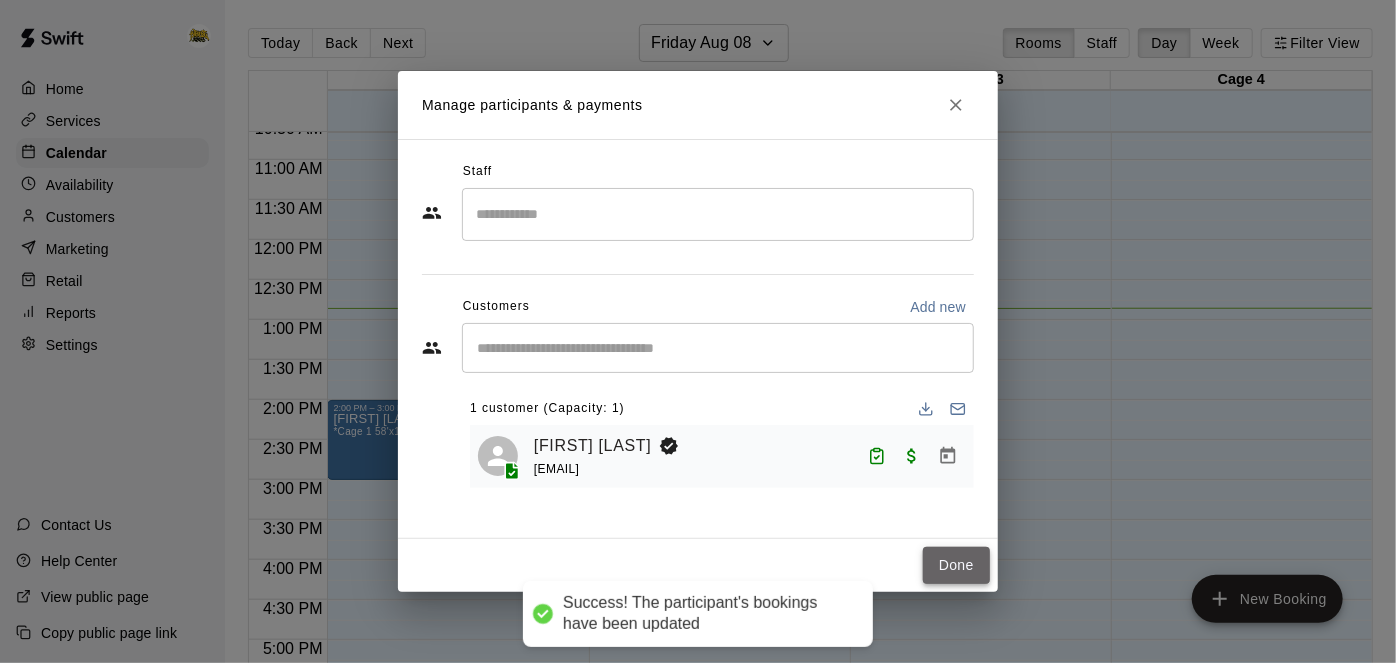 click on "Done" at bounding box center (956, 565) 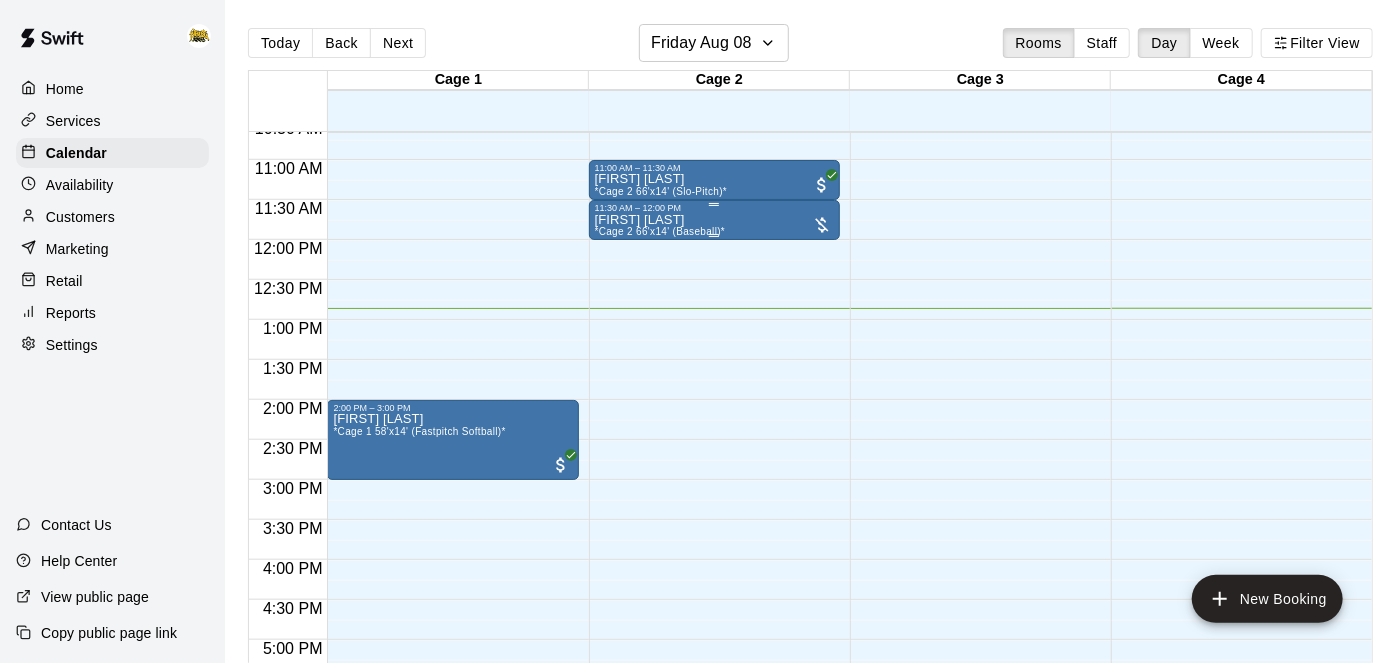 click on "[FIRST] [LAST] *Cage 2 66'x14' (Baseball)*" at bounding box center [714, 544] 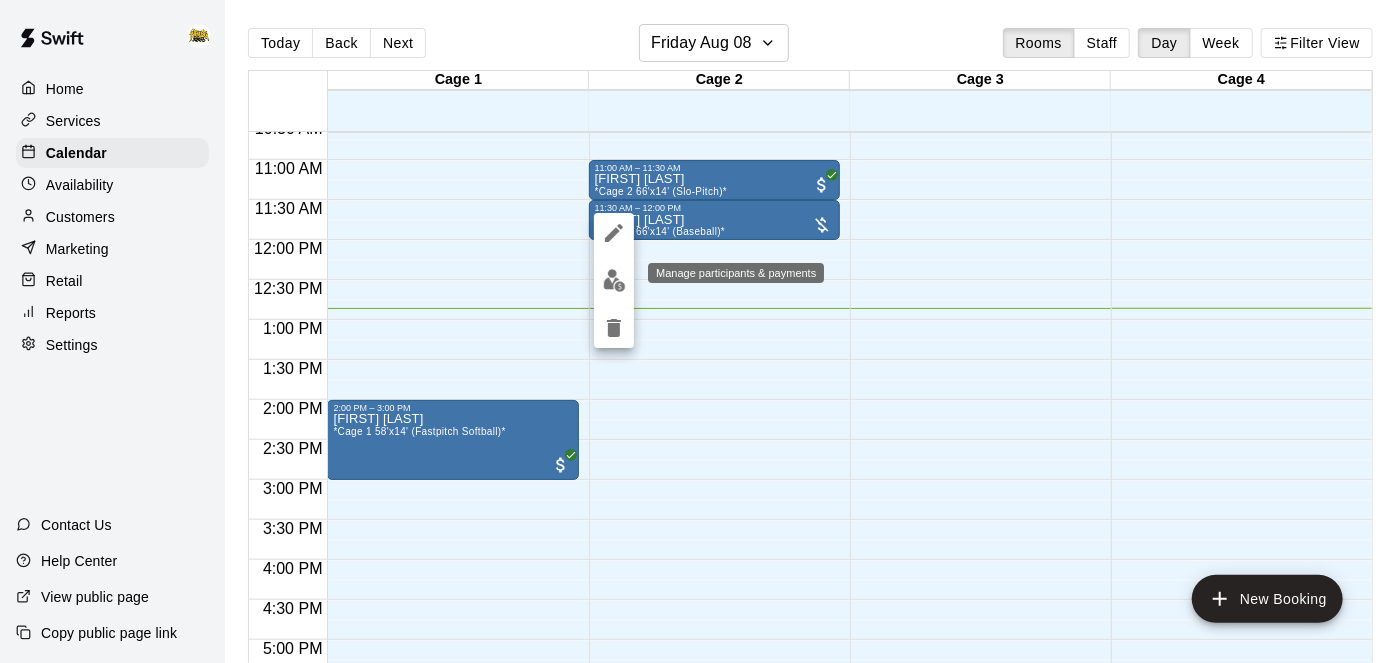 click at bounding box center [614, 280] 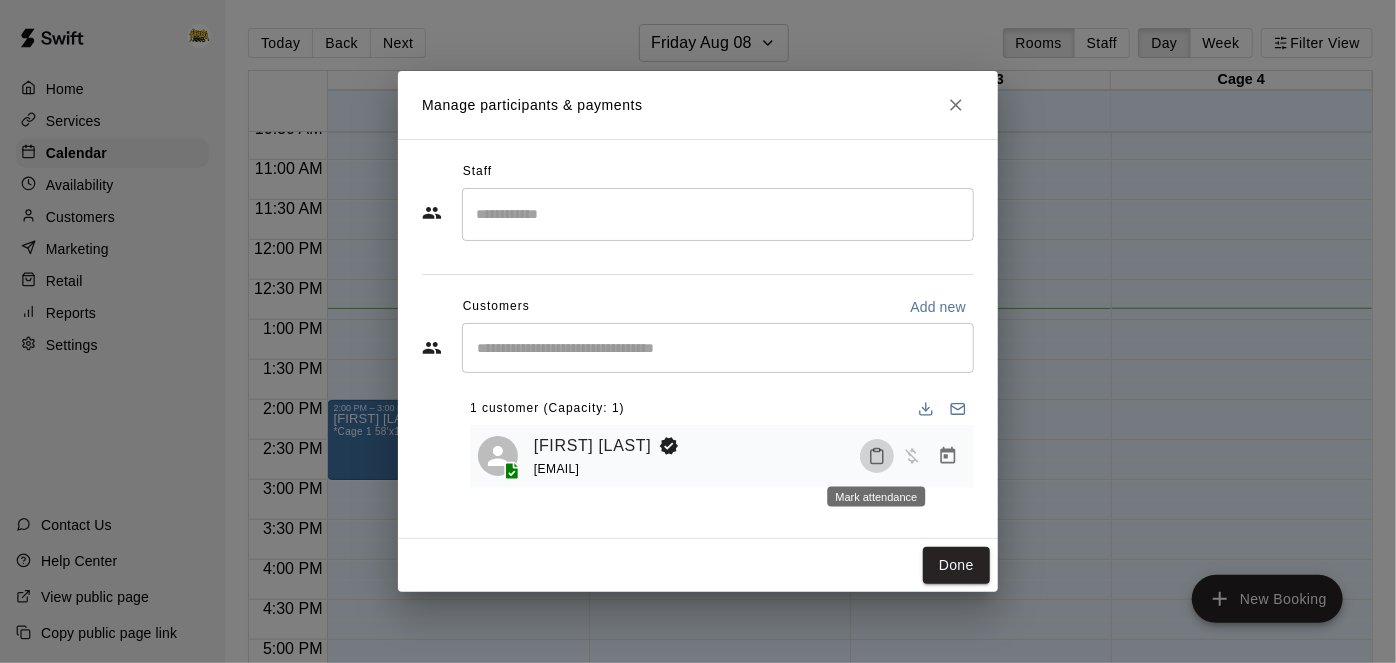 click 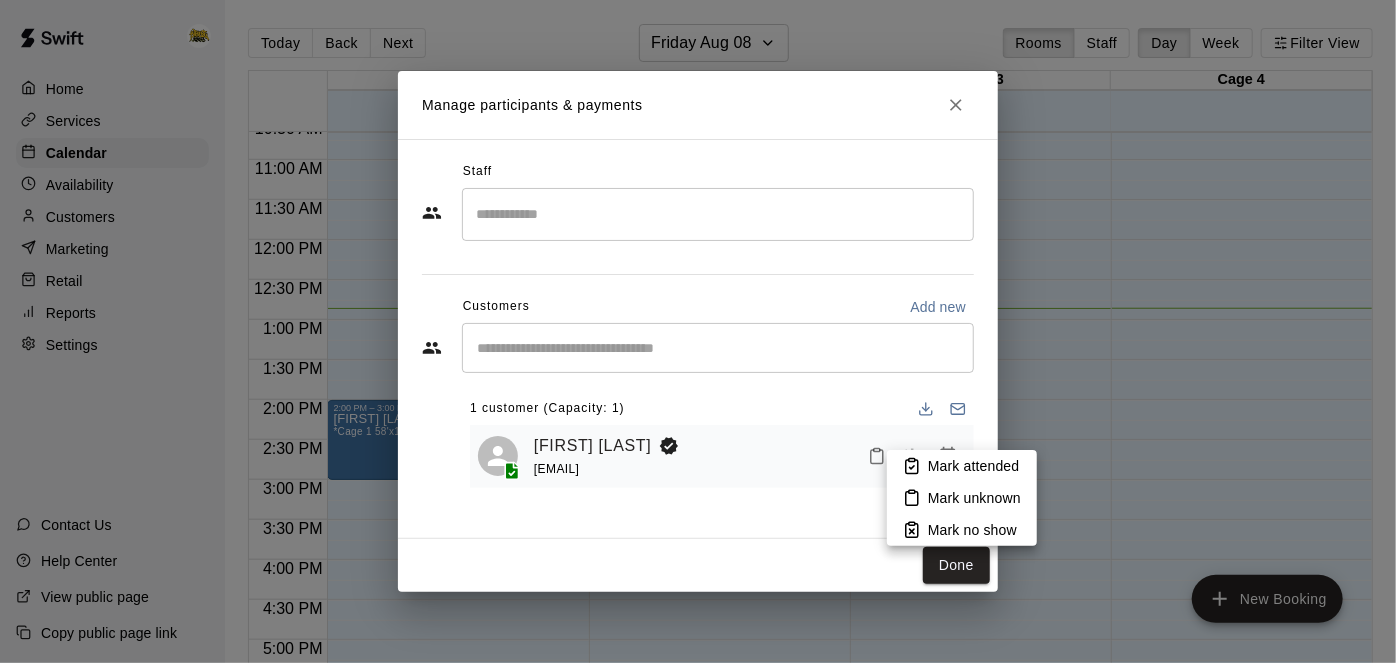 click 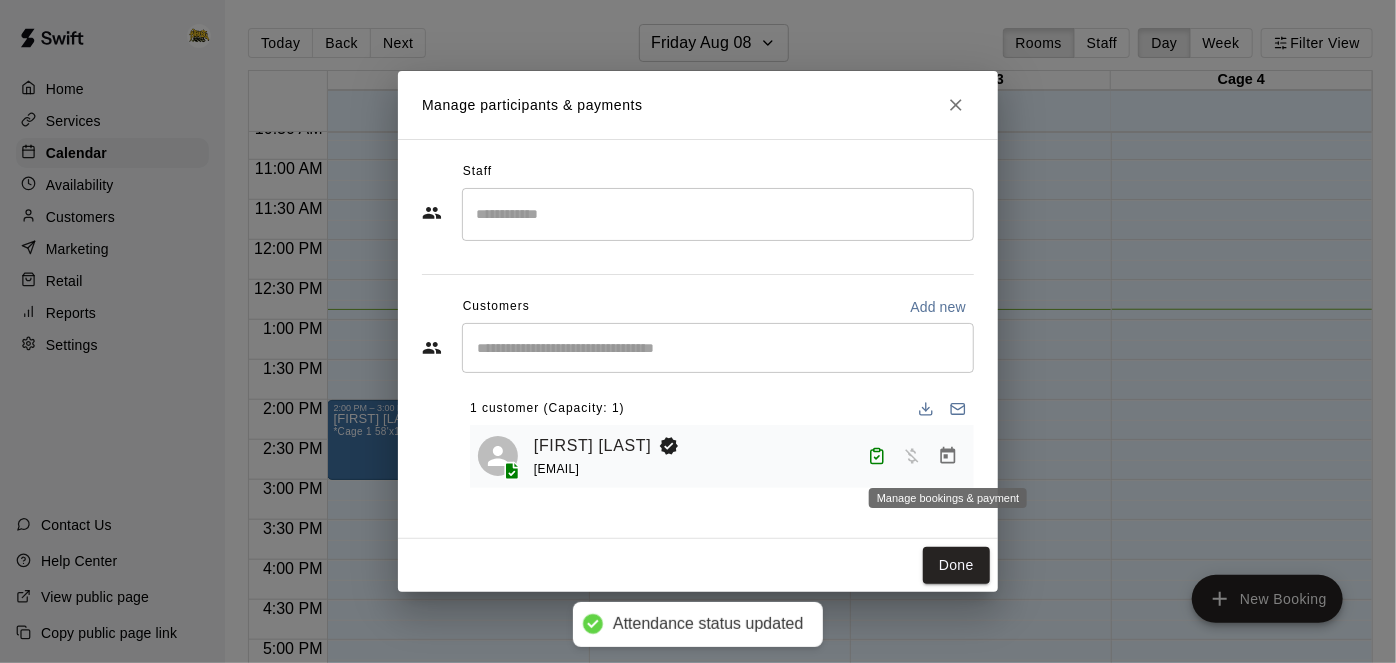 click 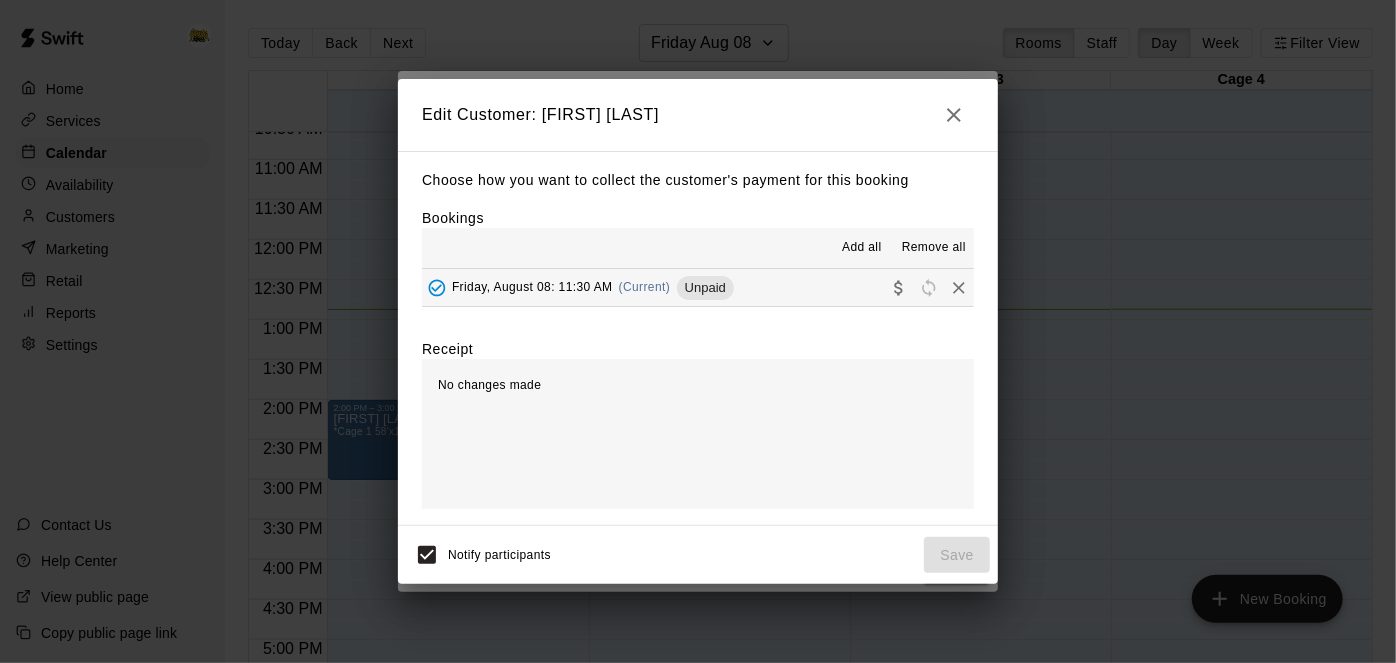 click on "Friday, August 08: 11:30 AM (Current) Unpaid" at bounding box center [698, 287] 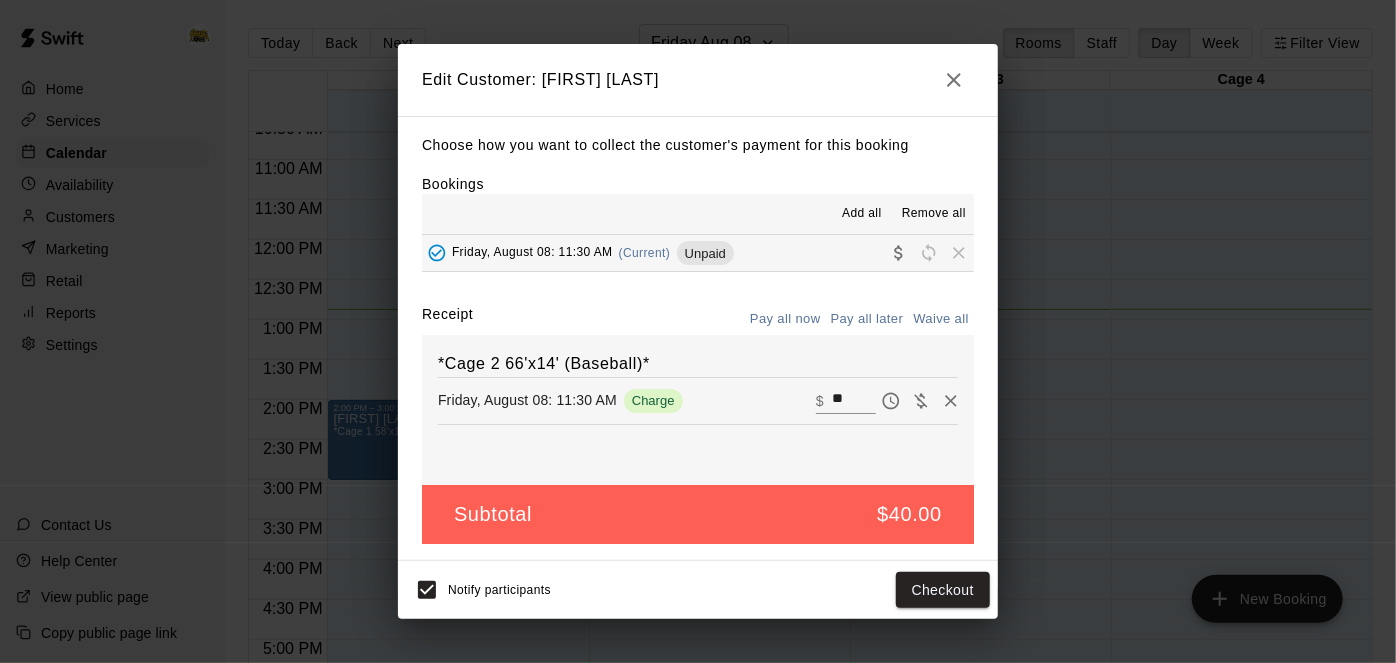 click on "**" at bounding box center (854, 401) 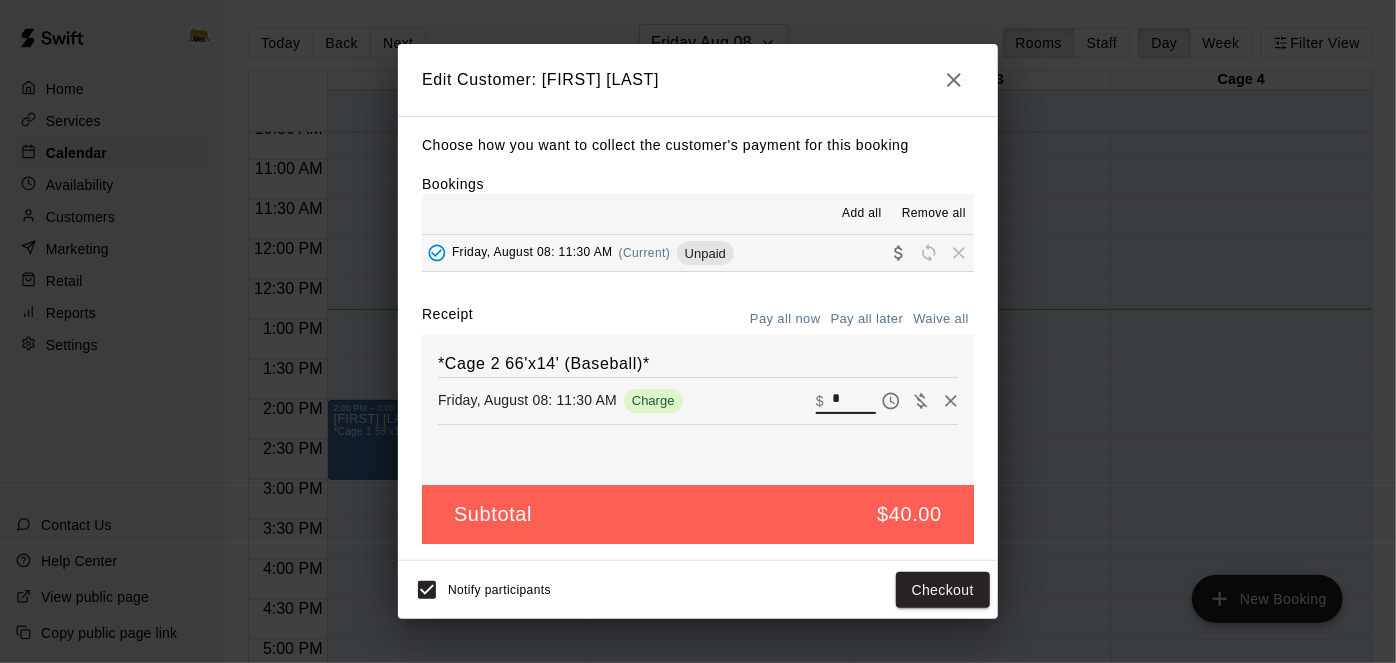 type on "*" 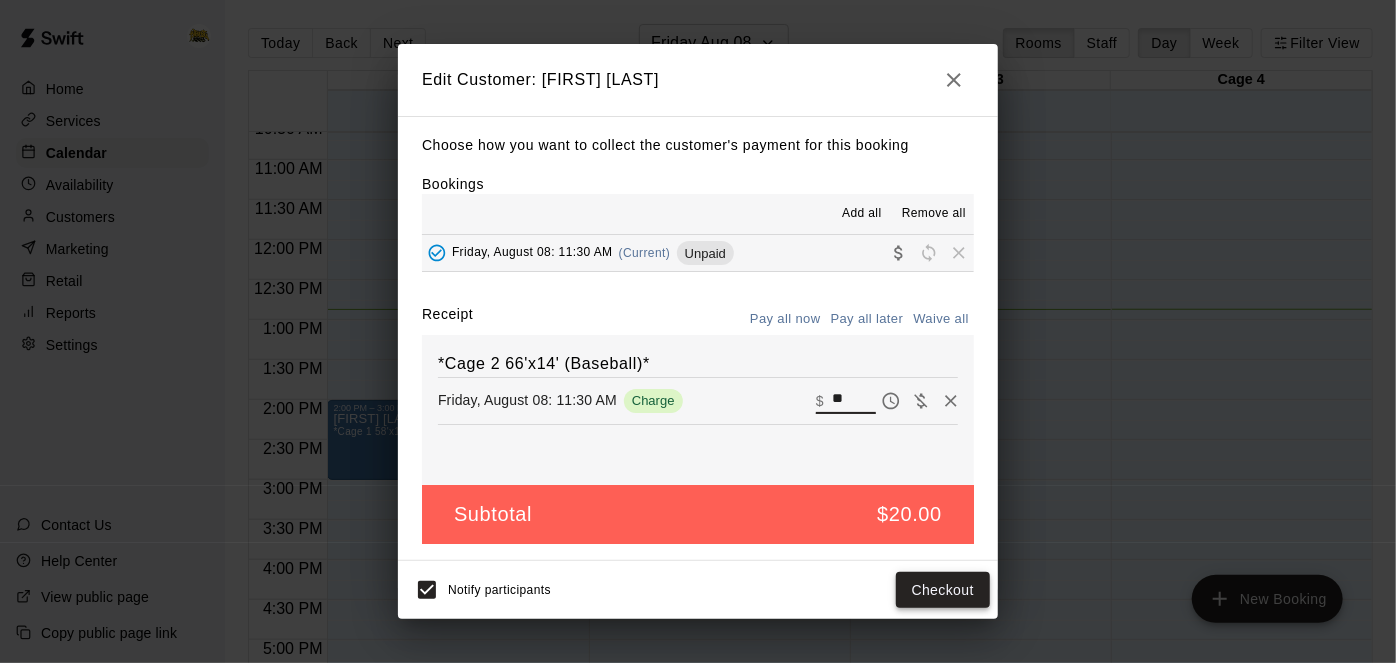 type on "**" 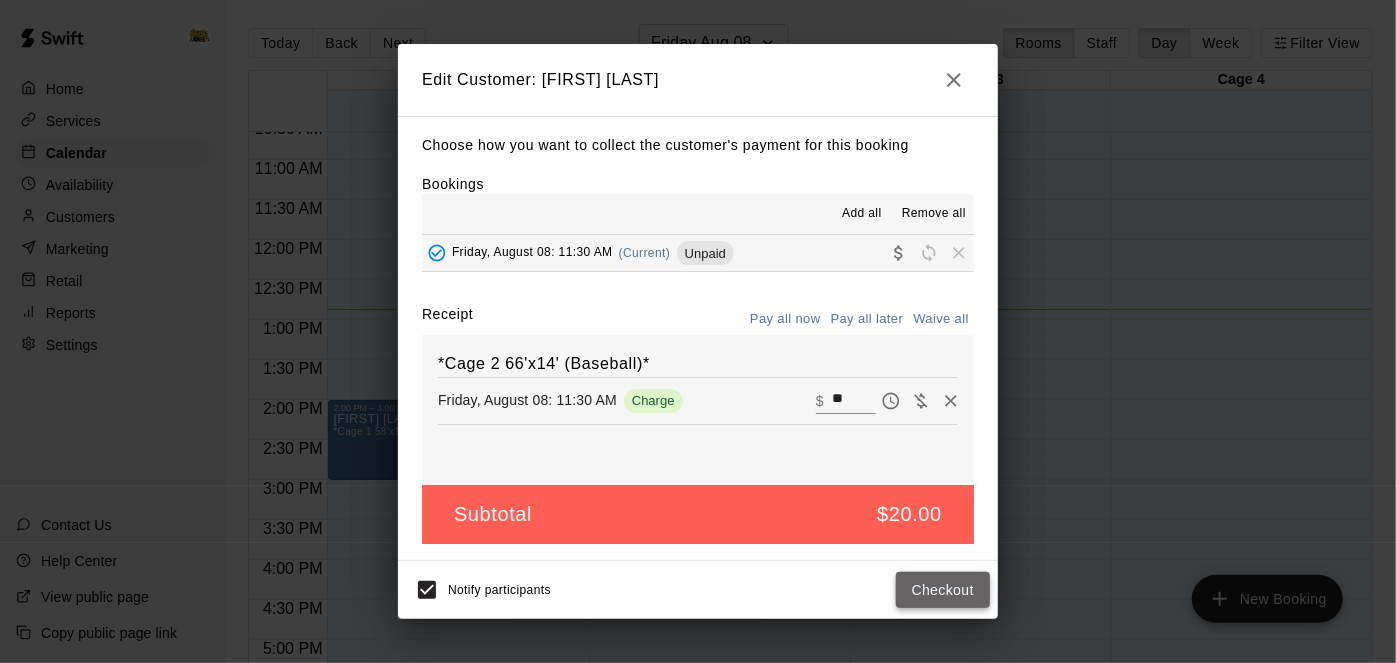 click on "Checkout" at bounding box center (943, 590) 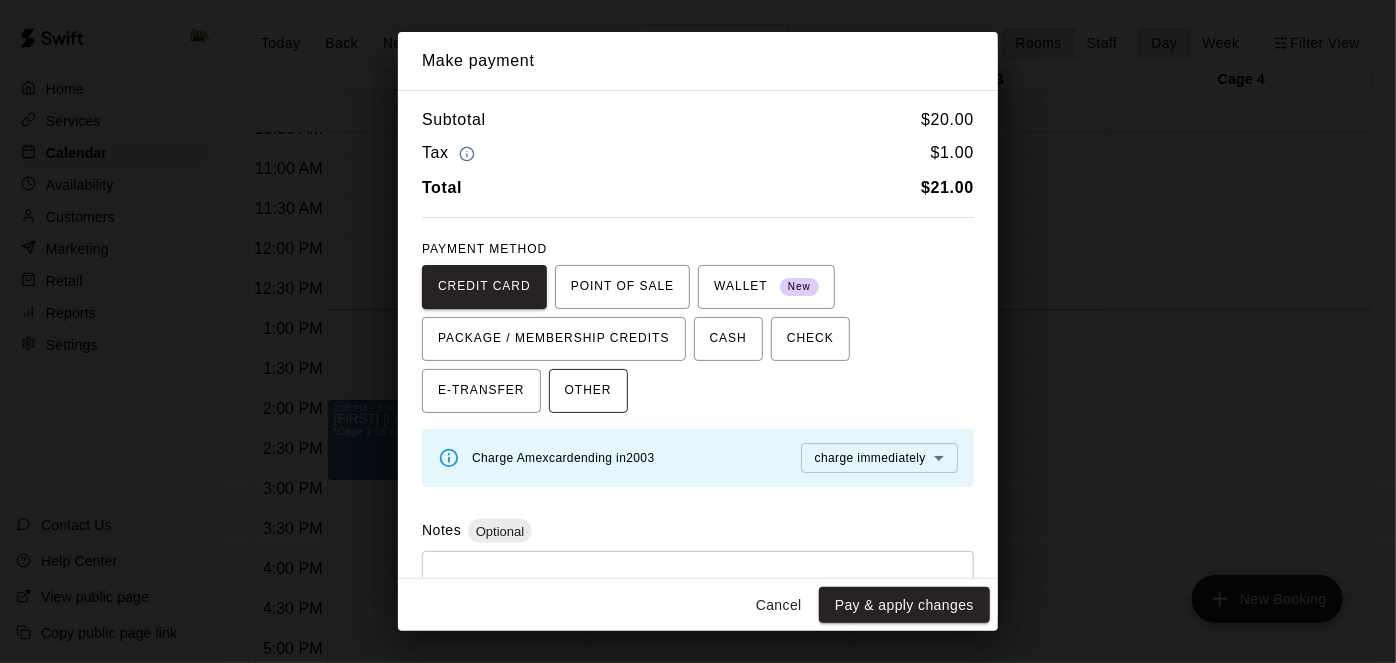 click on "OTHER" at bounding box center [588, 391] 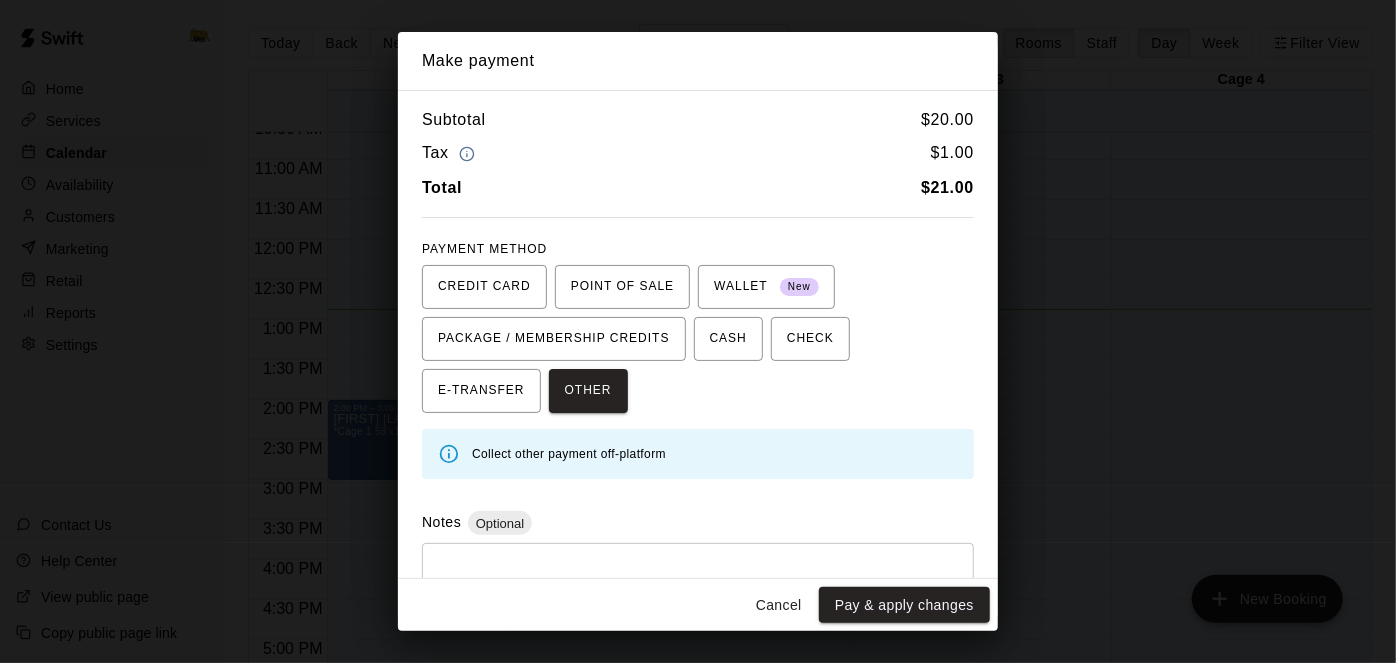 click on "* ​" at bounding box center (698, 589) 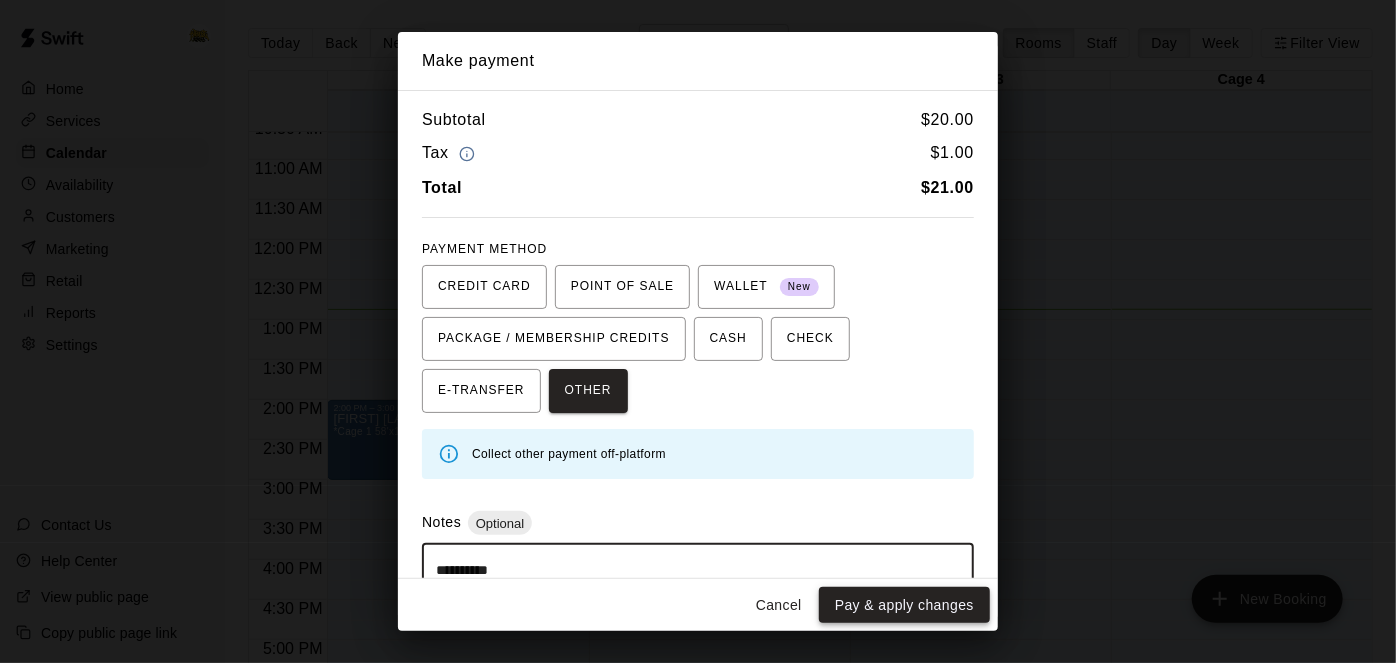 type on "**********" 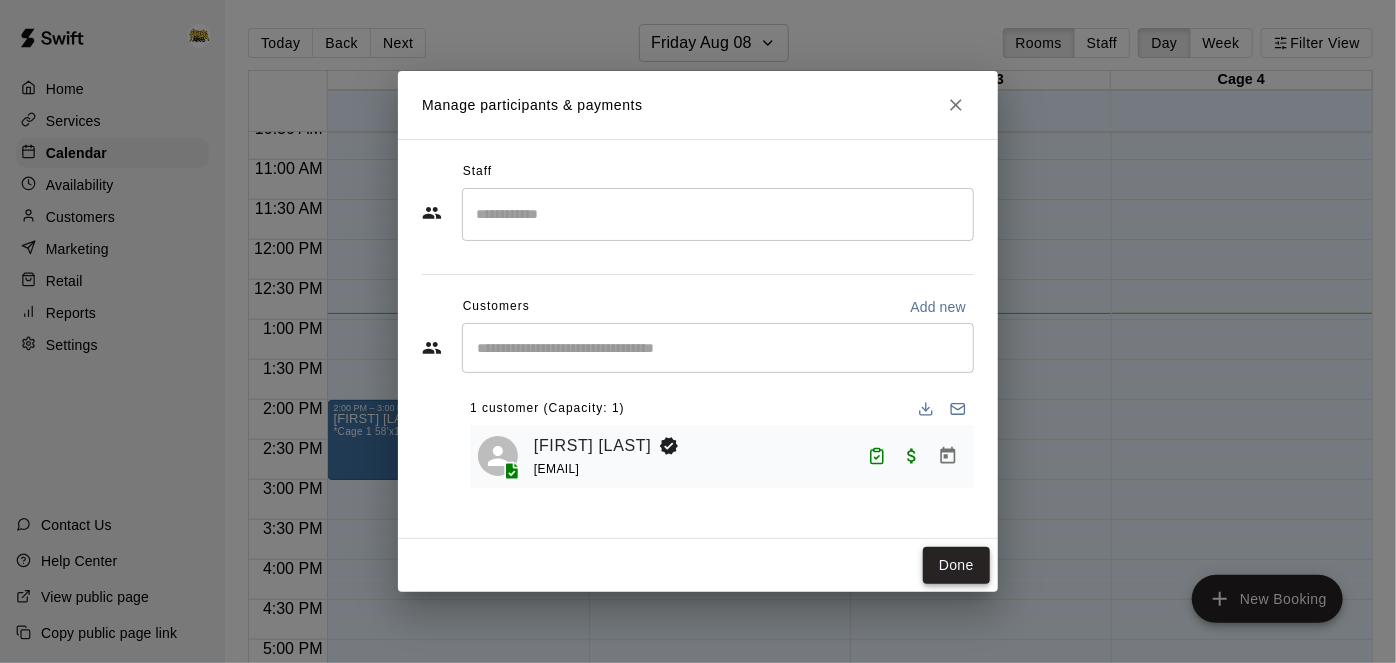 click on "Done" at bounding box center (956, 565) 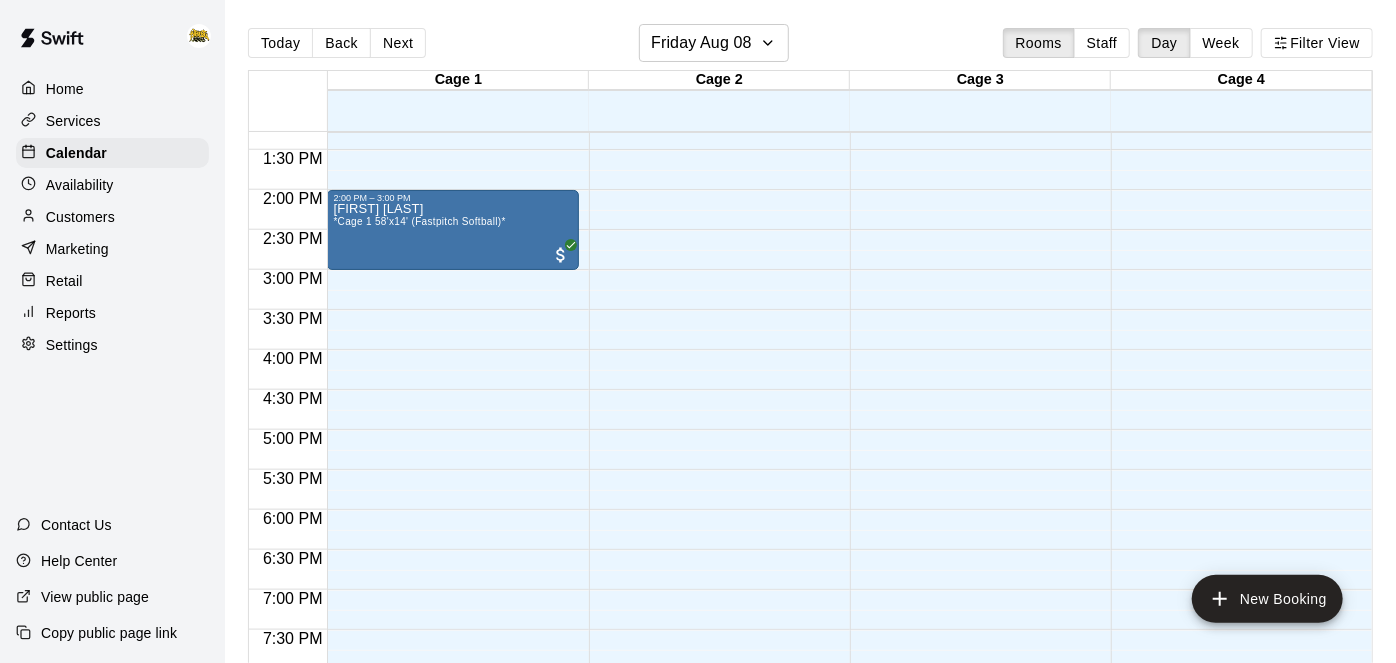 scroll, scrollTop: 1058, scrollLeft: 0, axis: vertical 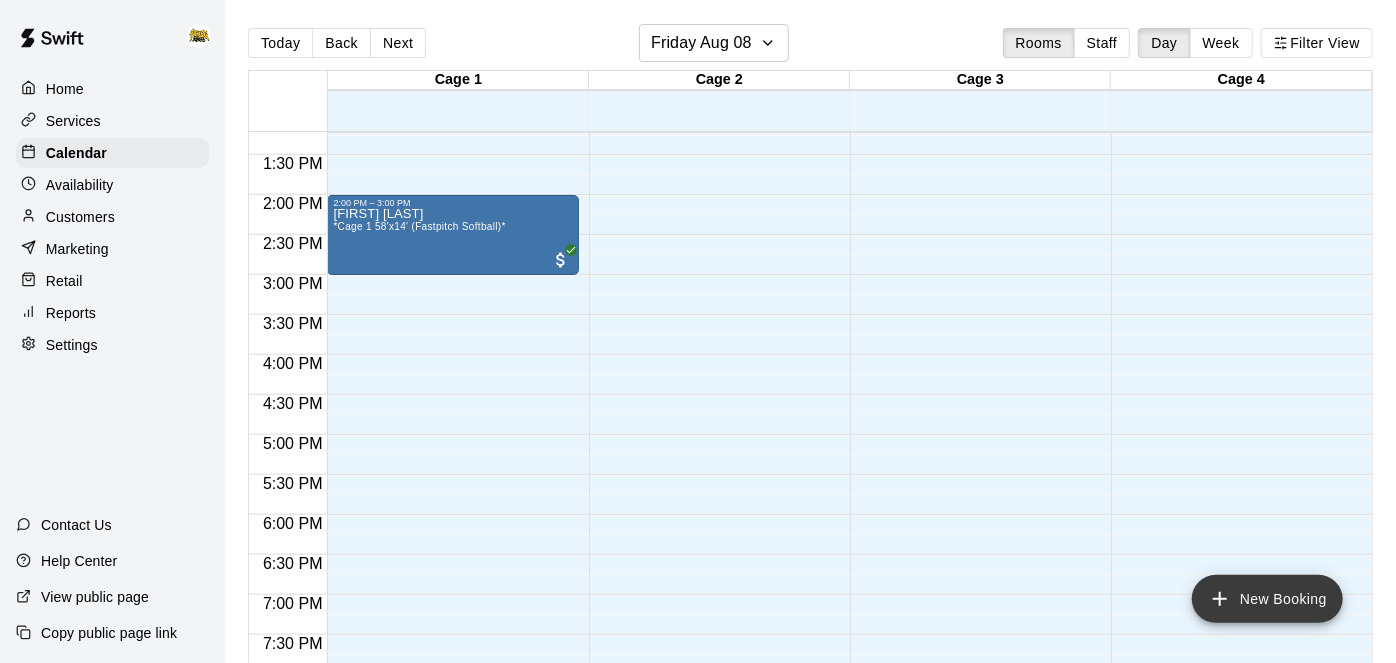 click 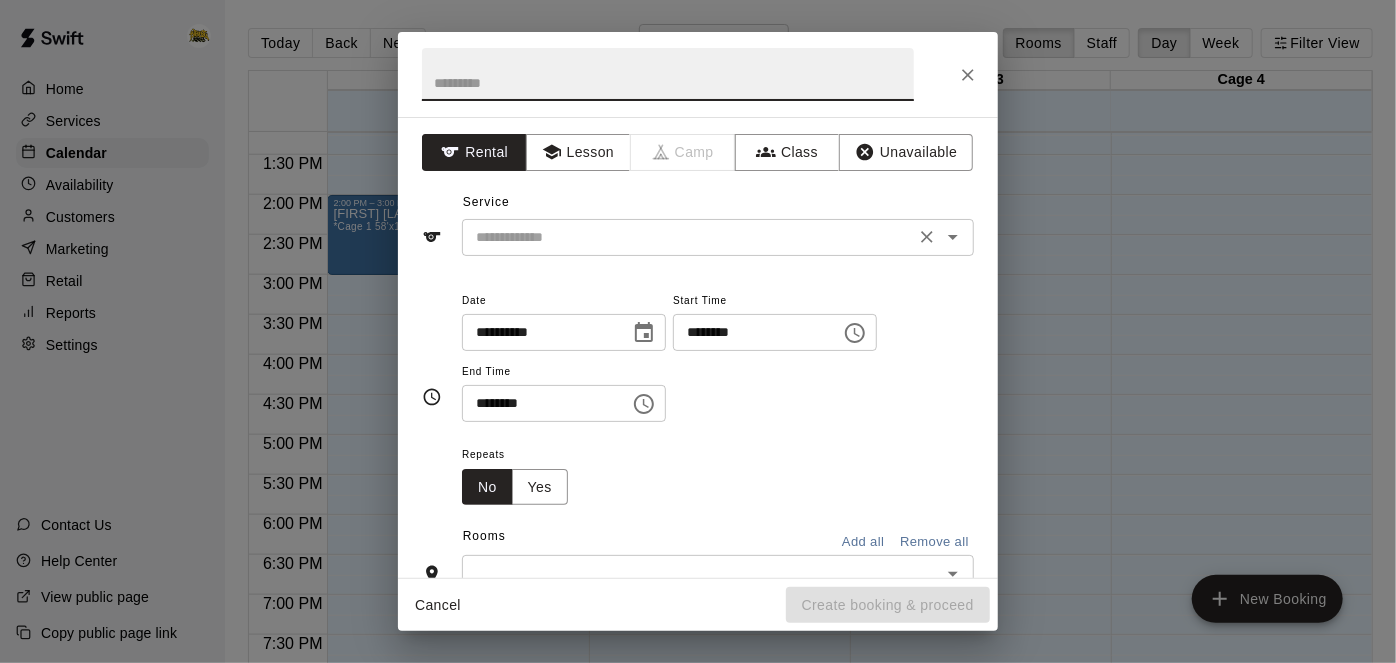 click at bounding box center [927, 237] 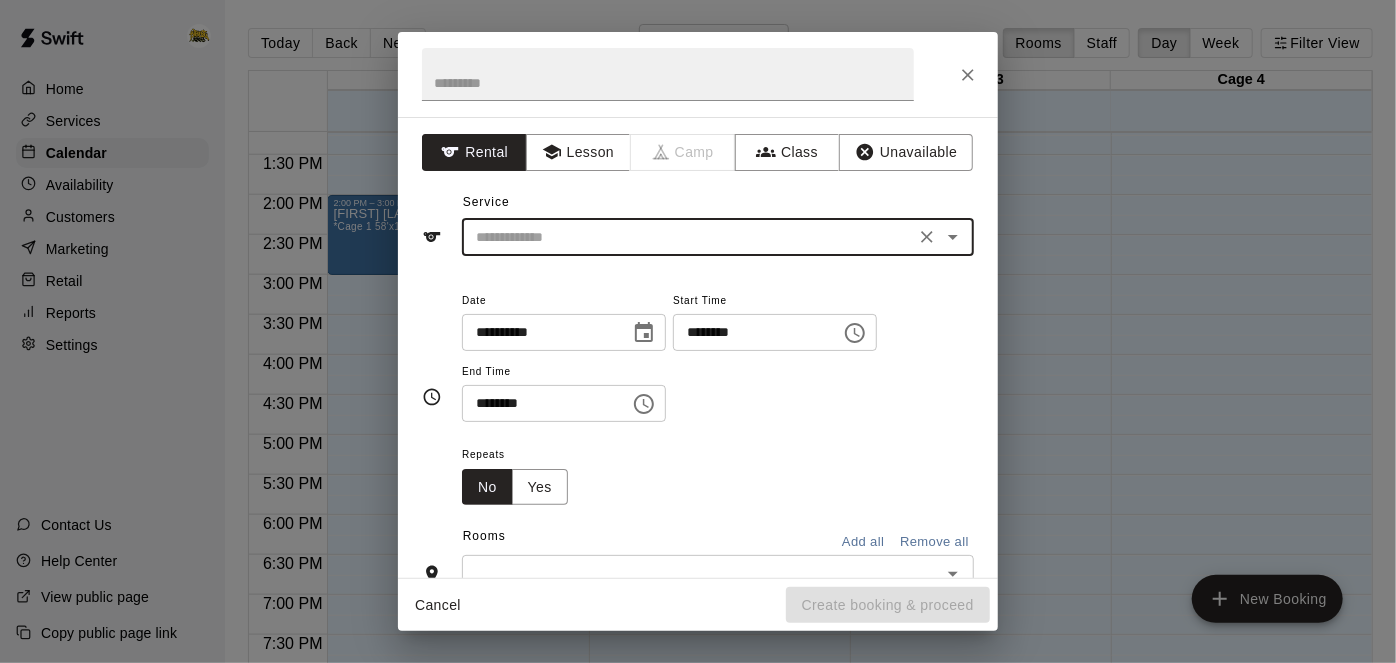 click 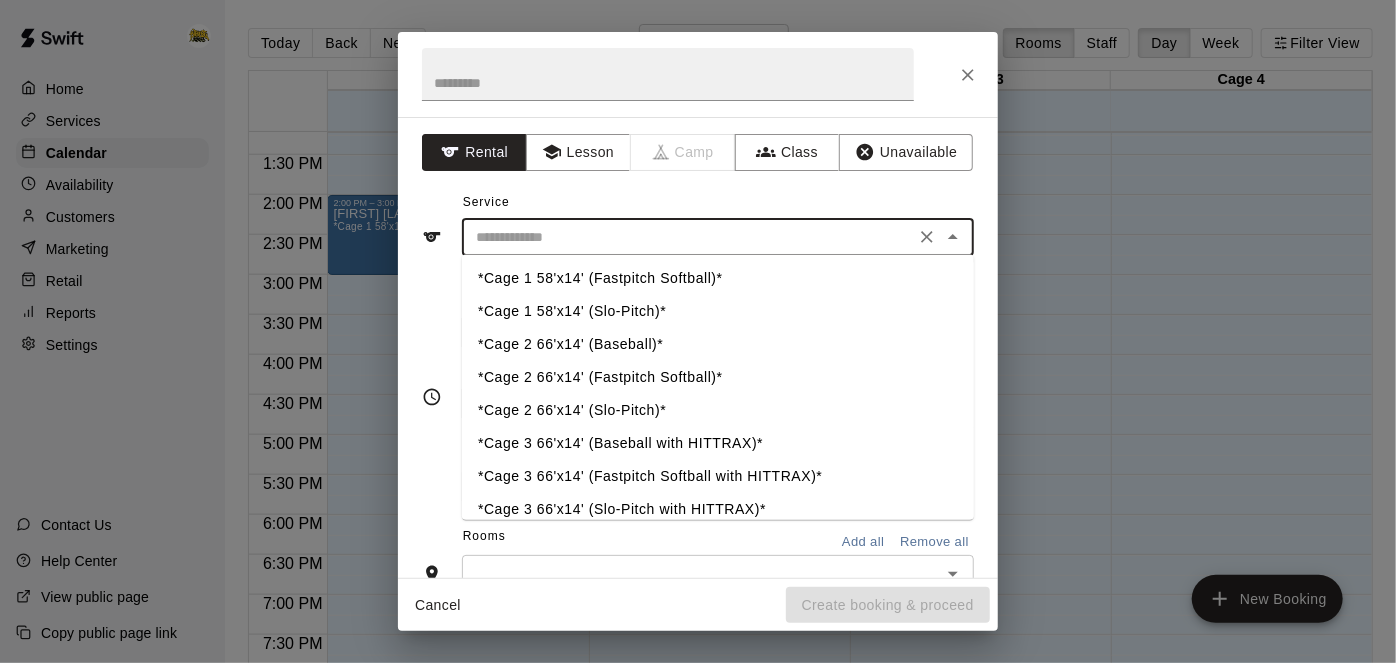 click on "*Cage 3 66'x14' (Slo-Pitch with HITTRAX)*" at bounding box center [718, 510] 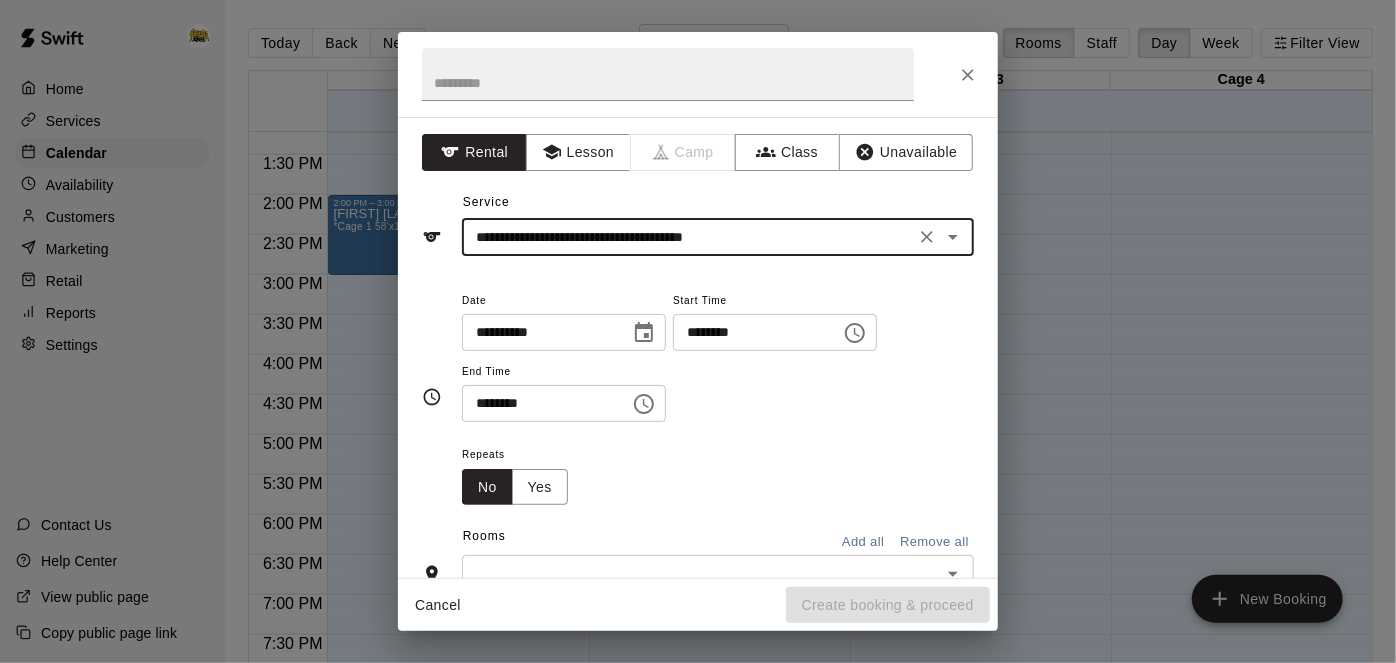 click on "********" at bounding box center [750, 332] 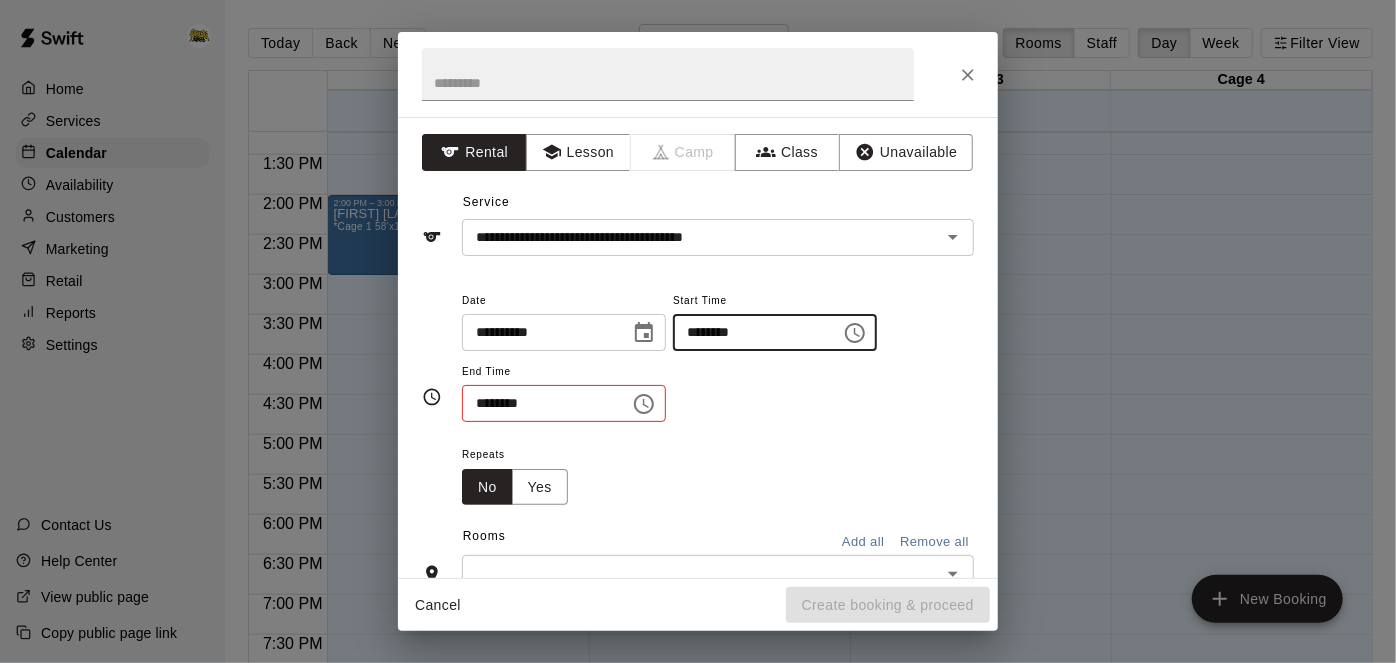 type on "********" 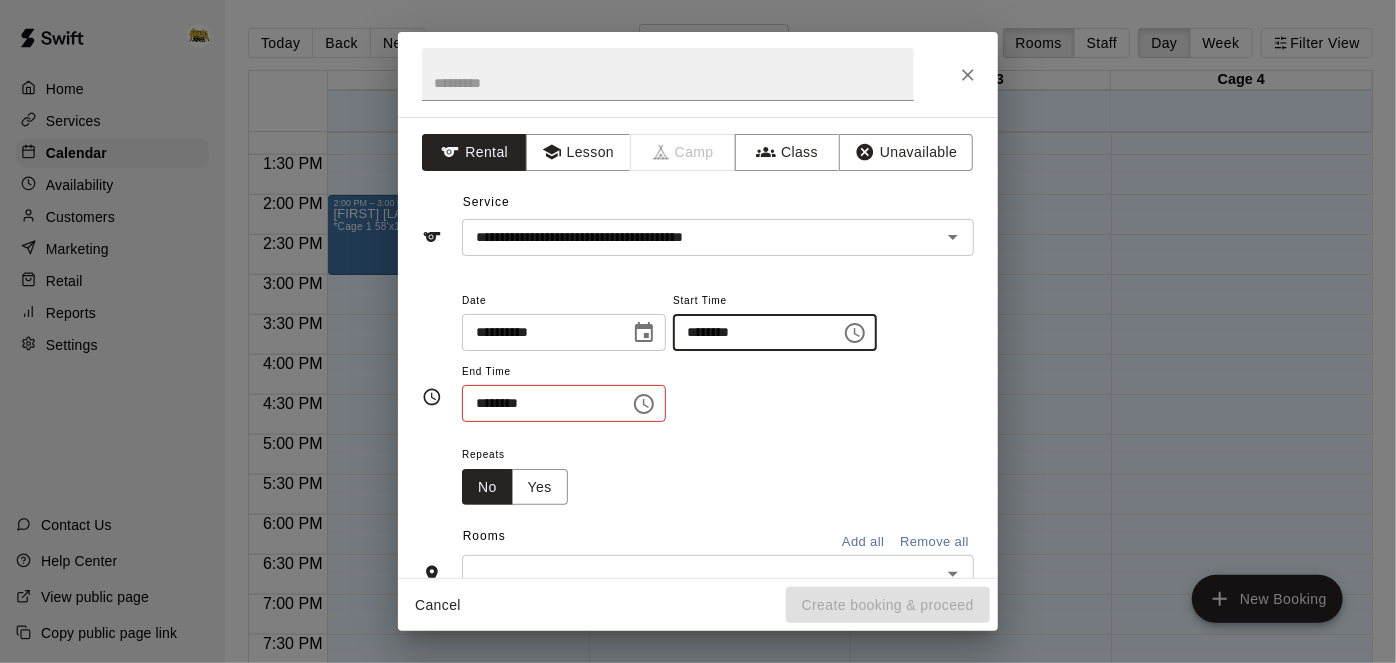 type 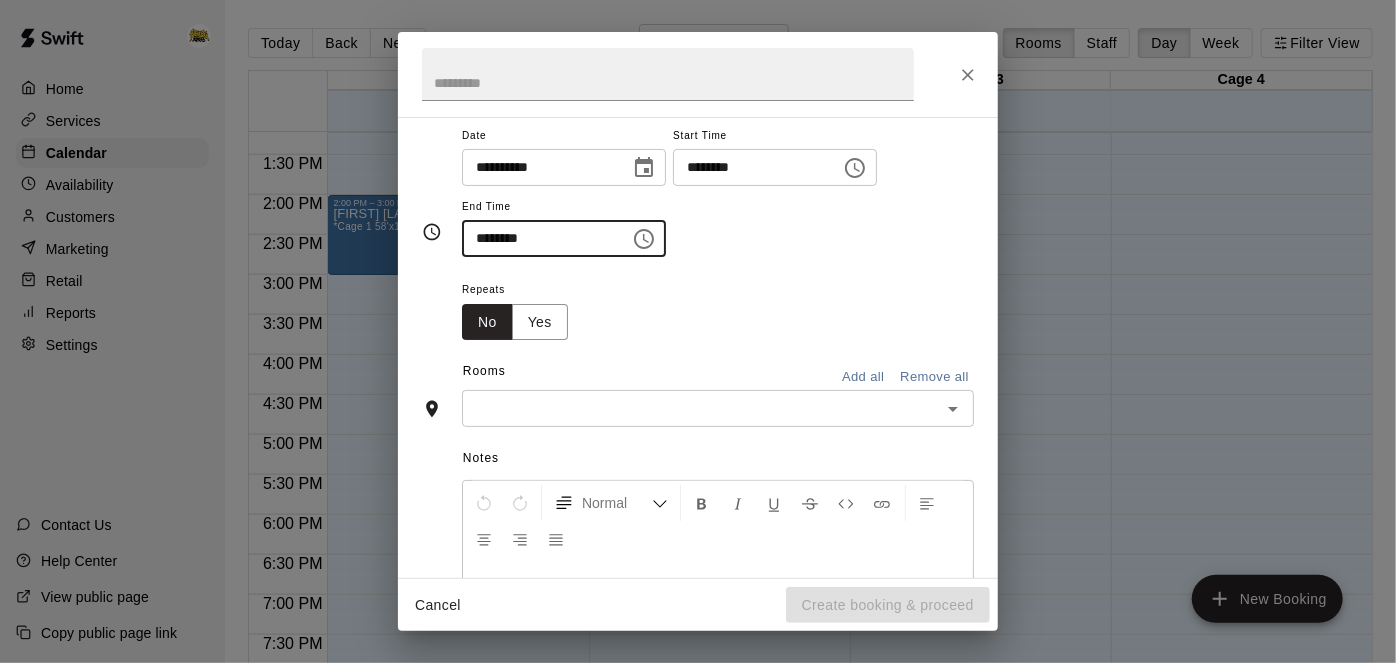 scroll, scrollTop: 166, scrollLeft: 0, axis: vertical 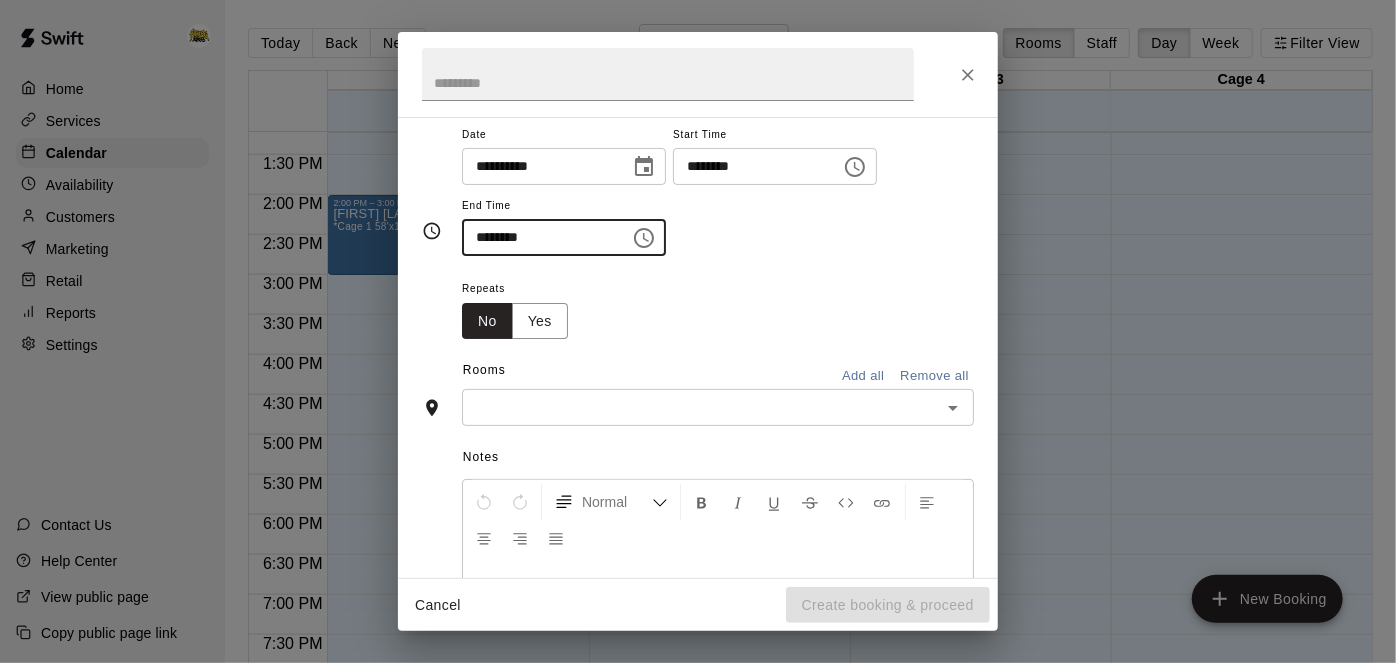 click 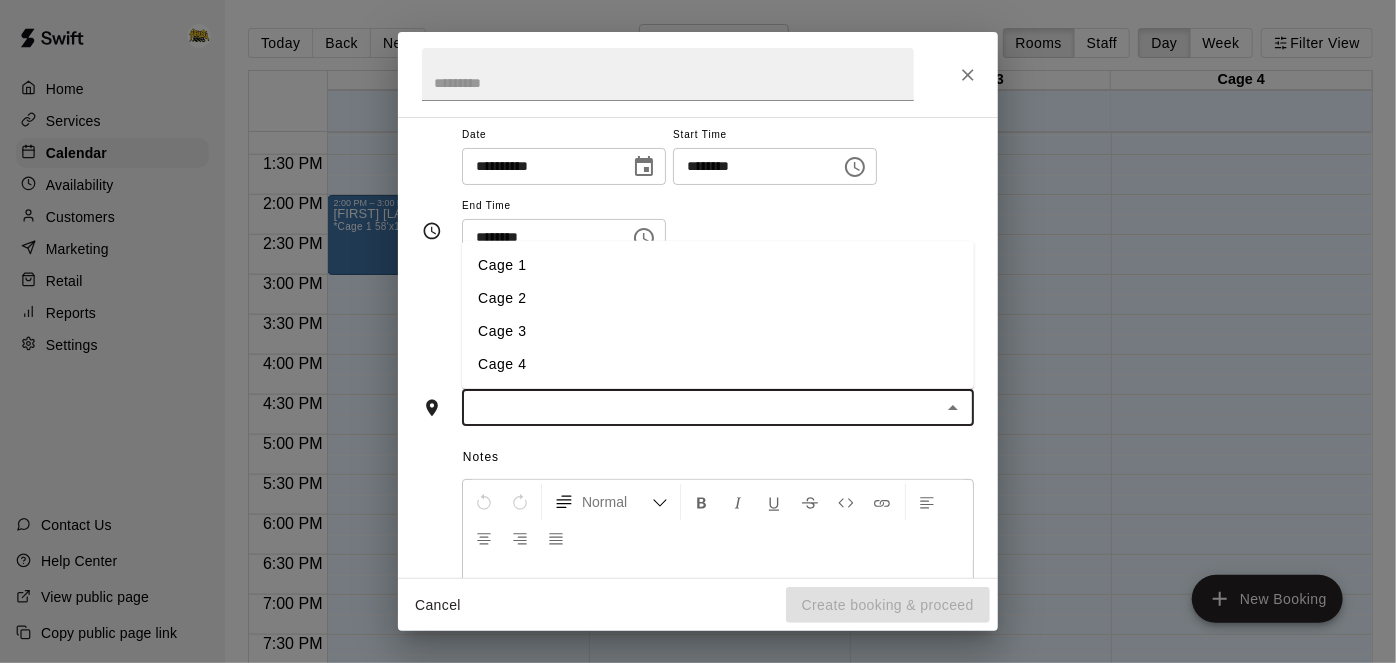 click on "Cage 3" at bounding box center [718, 331] 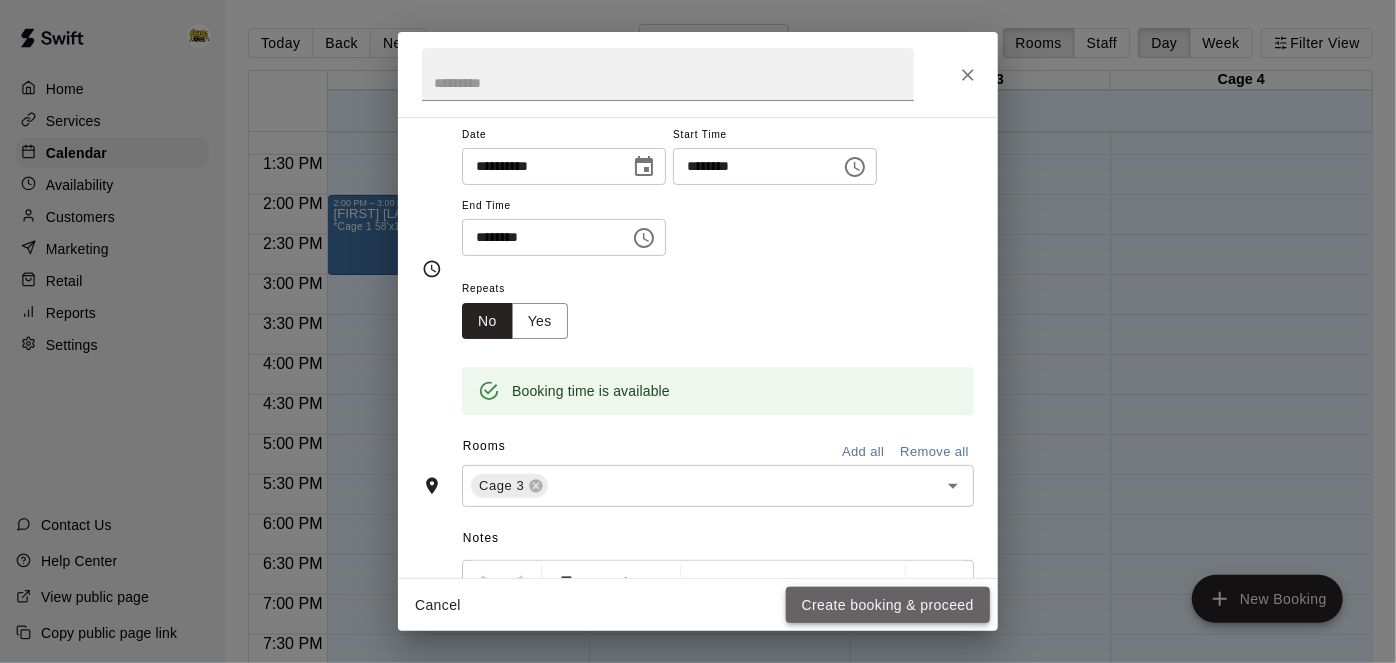 click on "Create booking & proceed" at bounding box center [888, 605] 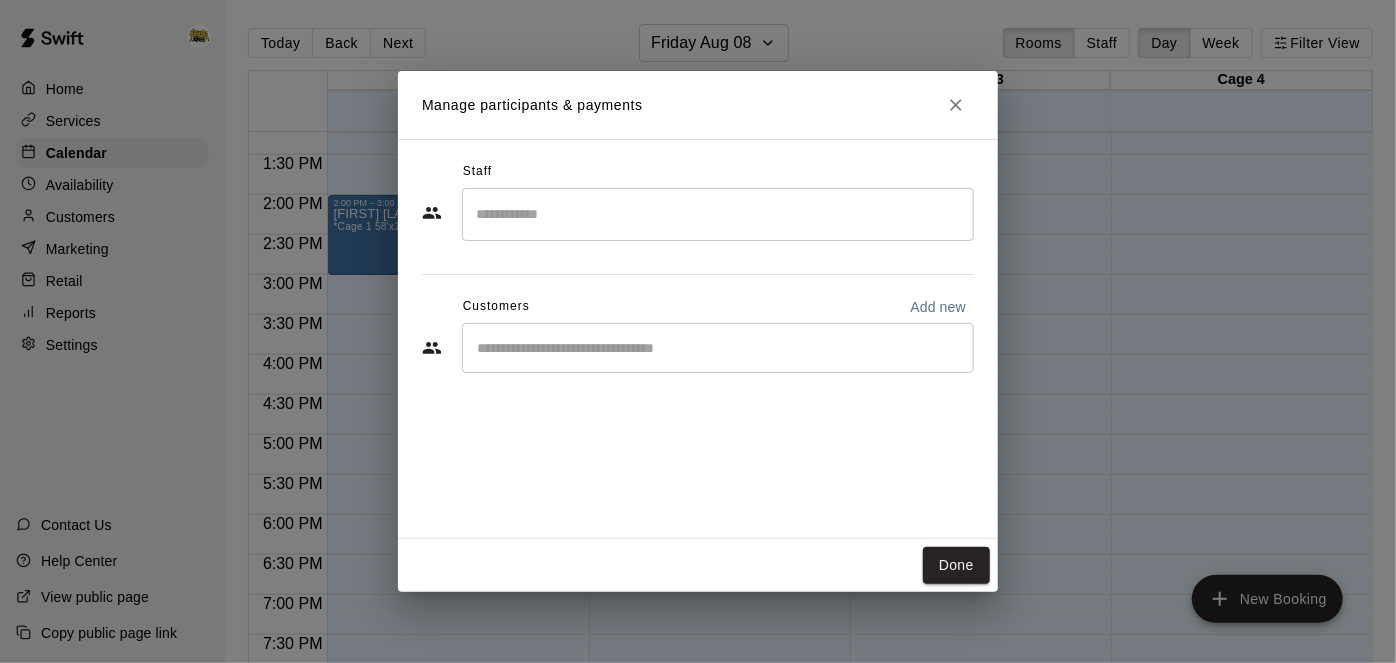 click on "​" at bounding box center (718, 348) 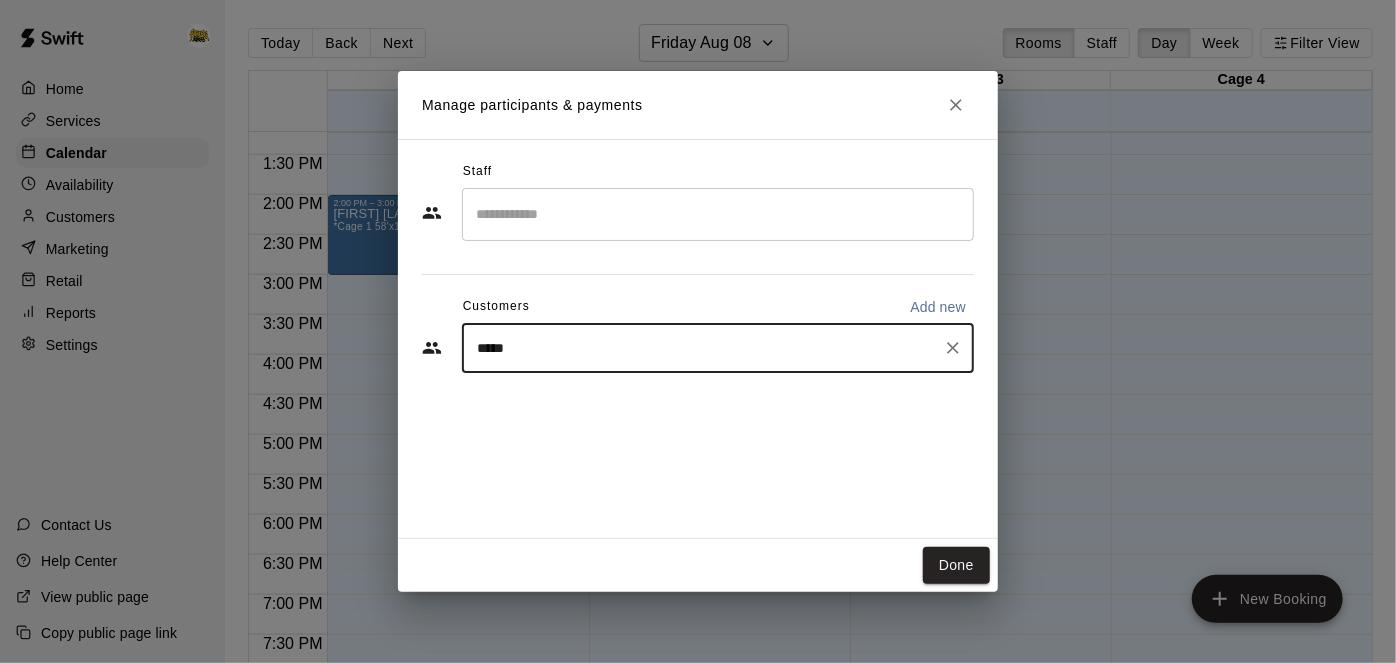 type on "******" 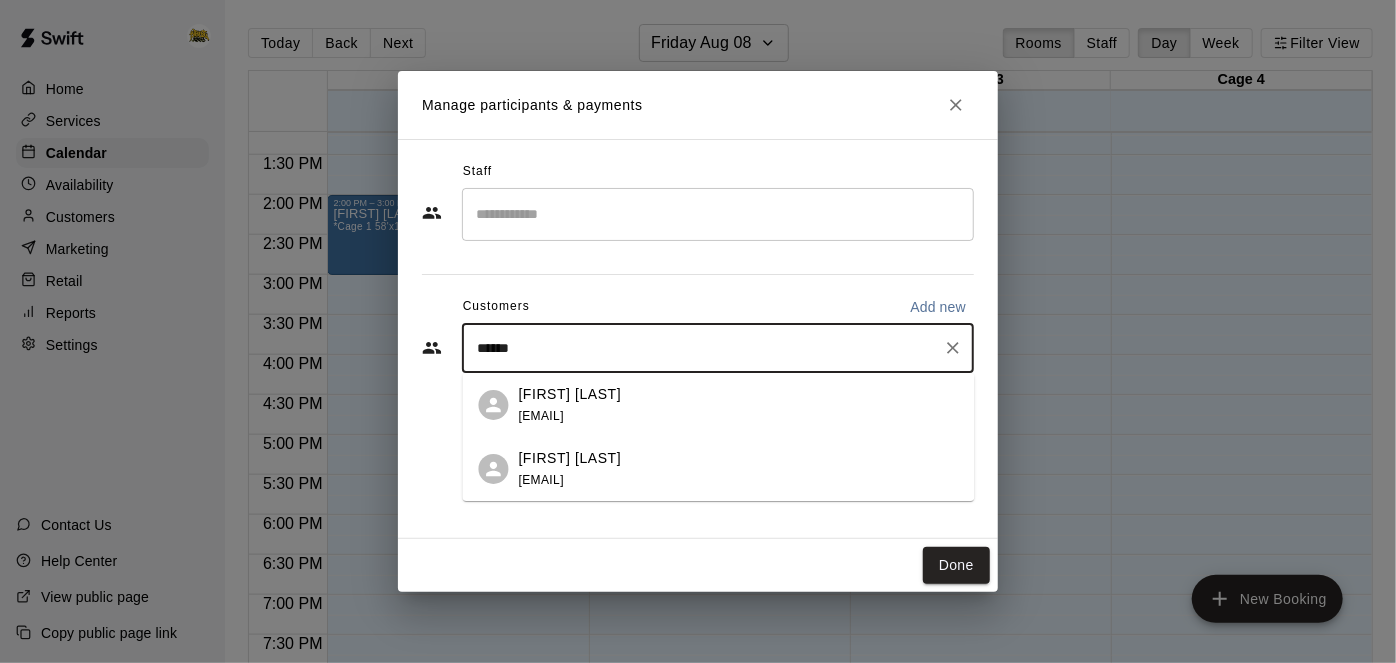 click on "[FIRST] [LAST]  [EMAIL]" at bounding box center [739, 405] 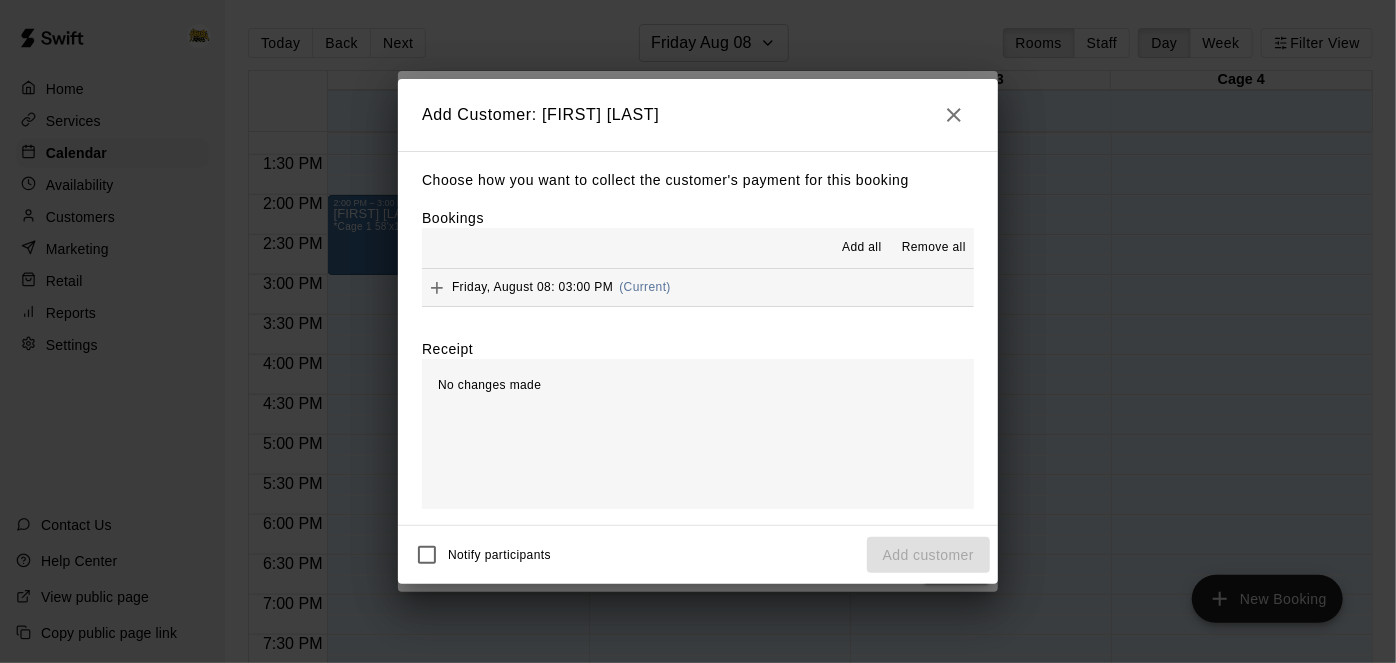 click on "Friday, August 08: 03:00 PM (Current)" at bounding box center [698, 287] 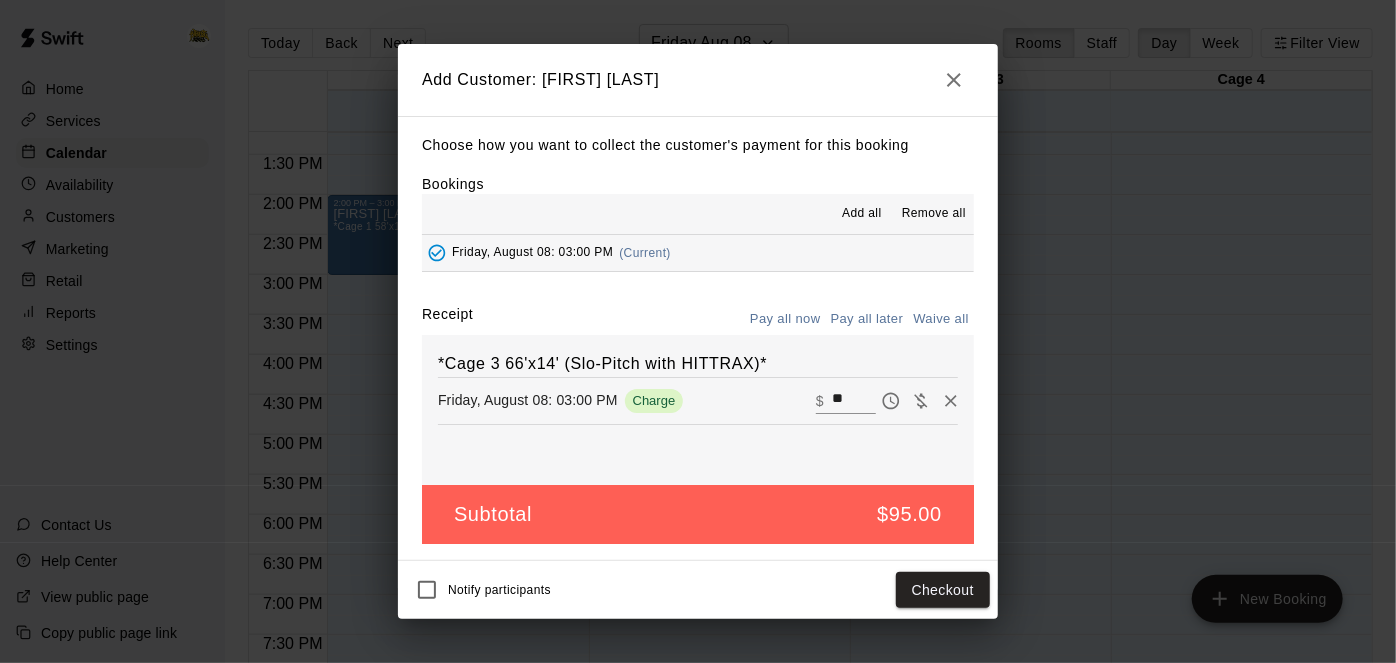 click on "Choose how you want to collect the customer's payment for this booking Bookings Add all Remove all Friday, August 08: 03:00 PM (Current) Receipt Pay all now Pay all later Waive all *Cage 3 66'x14' (Slo-Pitch with HITTRAX)* Friday, August 08: 03:00 PM Charge &nbsp; $ ** Subtotal $95.00" at bounding box center [698, 338] 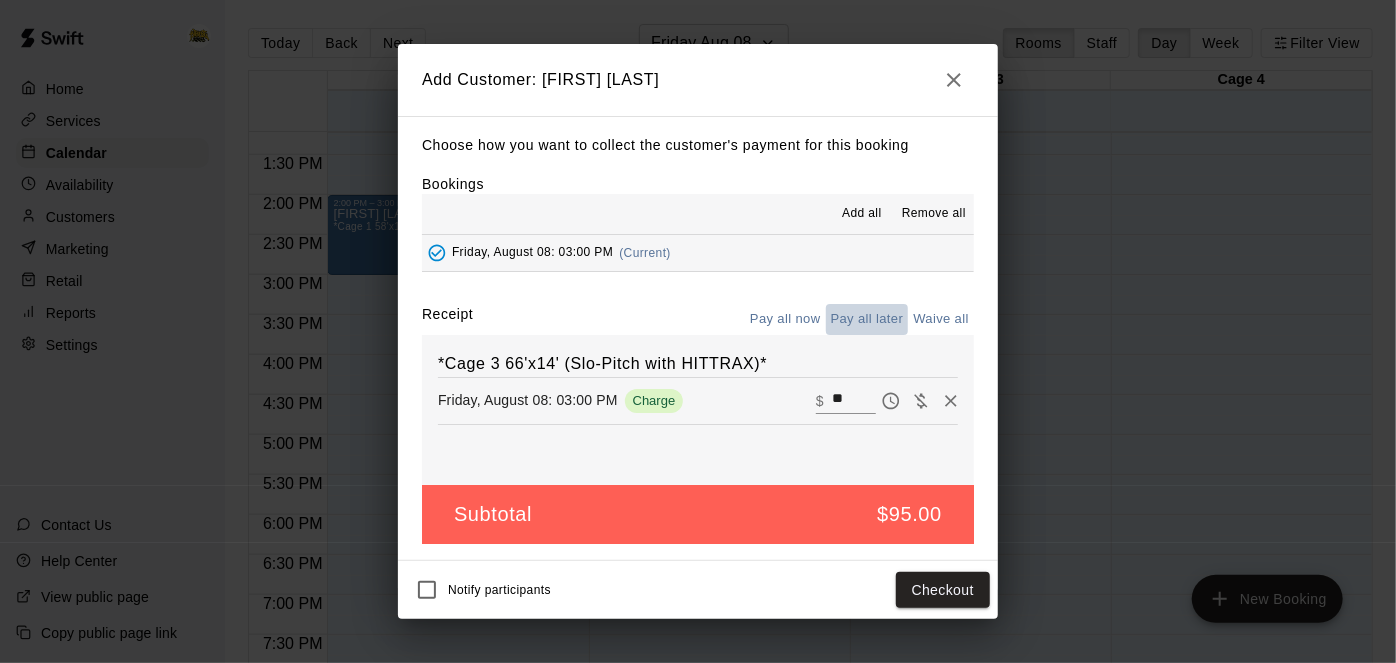 click on "Pay all later" at bounding box center [867, 319] 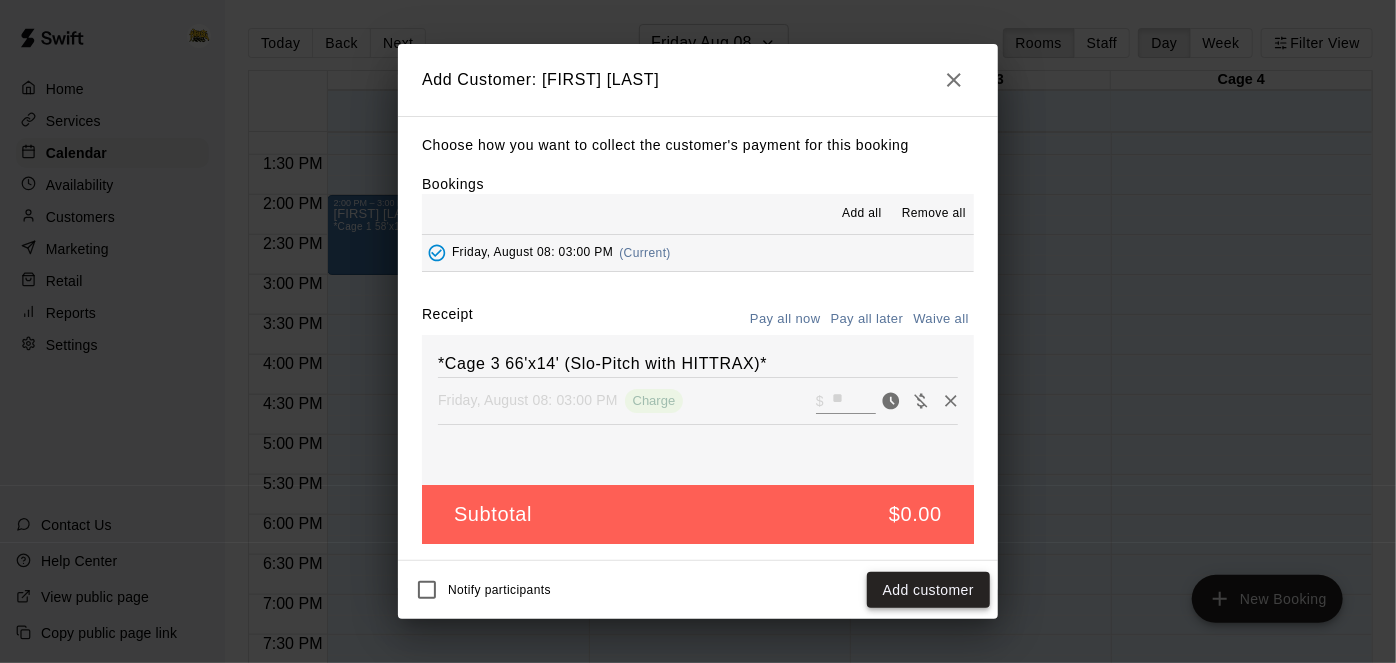 click on "Add customer" at bounding box center (928, 590) 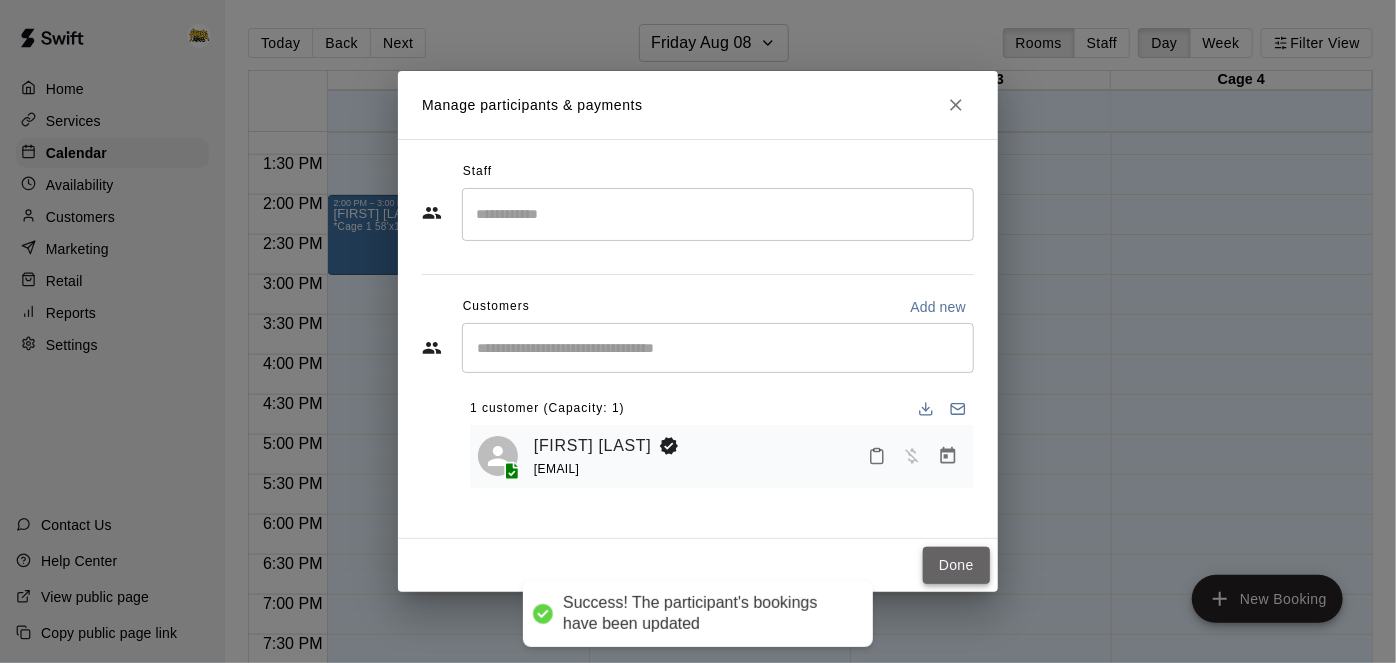 click on "Done" at bounding box center [956, 565] 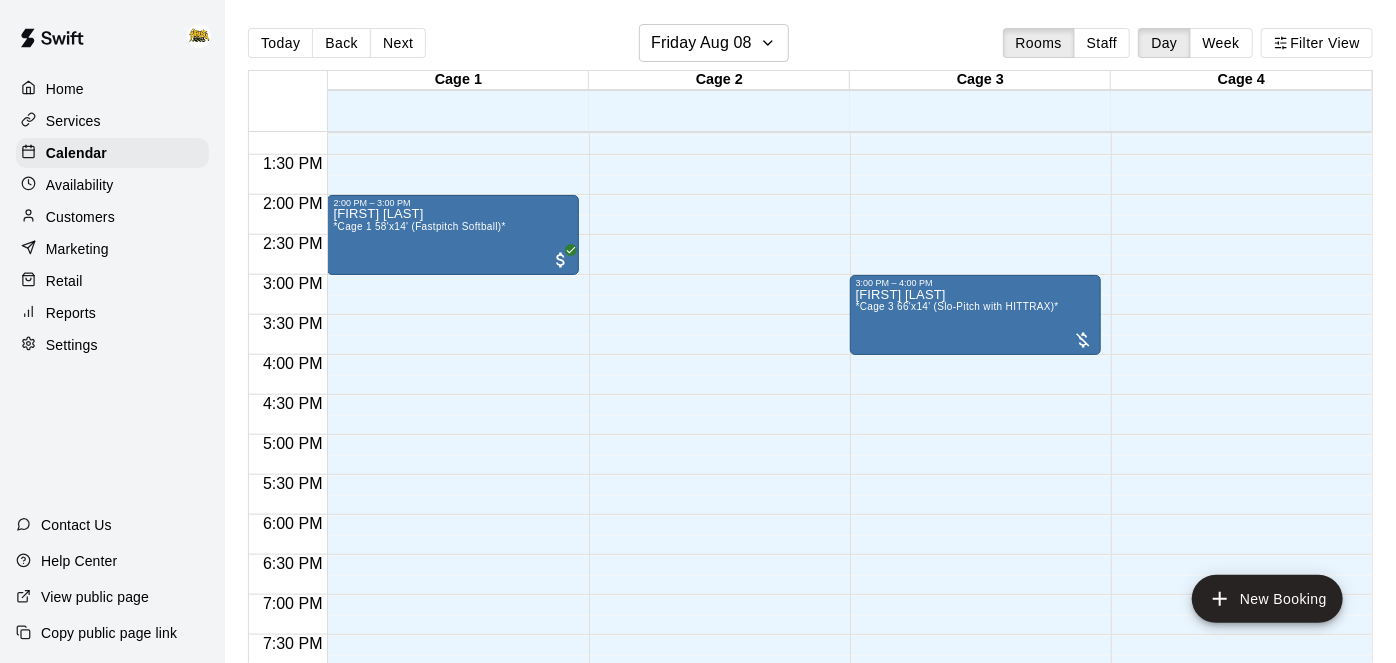 scroll, scrollTop: 1000, scrollLeft: 0, axis: vertical 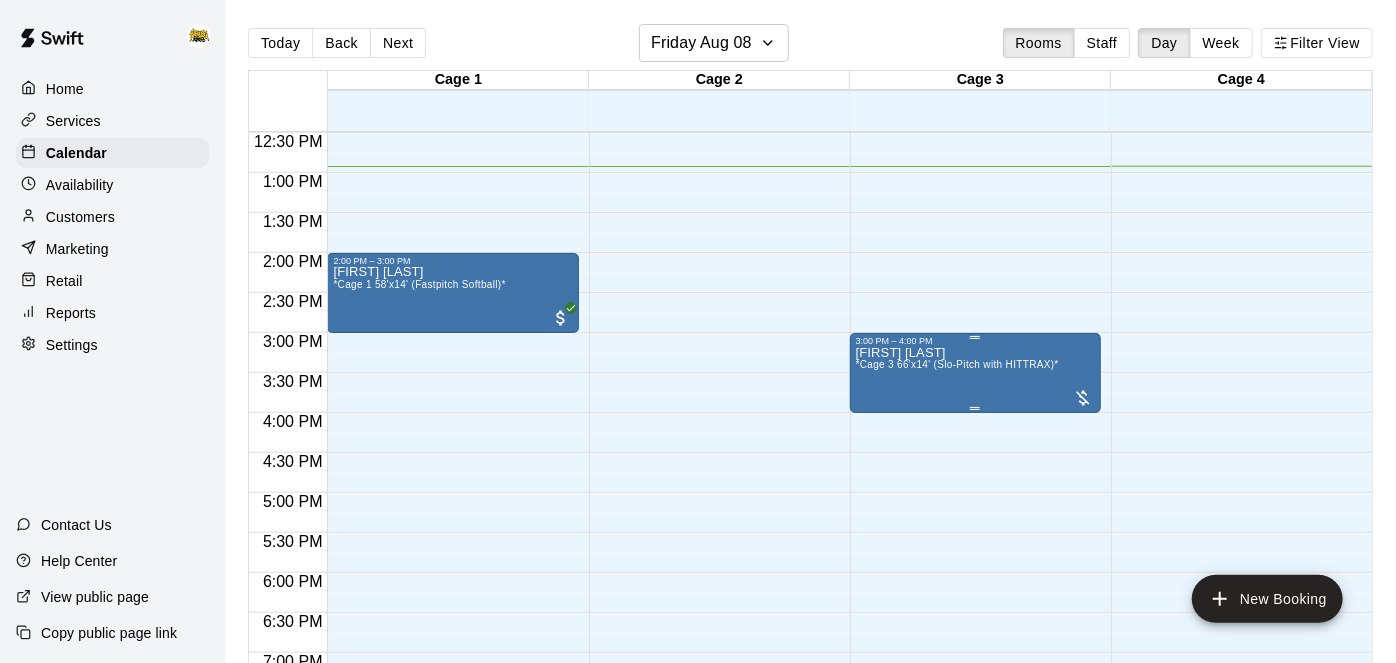 click on "[FIRST] [LAST]  *Cage 3 66'x14' (Slo-Pitch with HITTRAX)*" at bounding box center [957, 677] 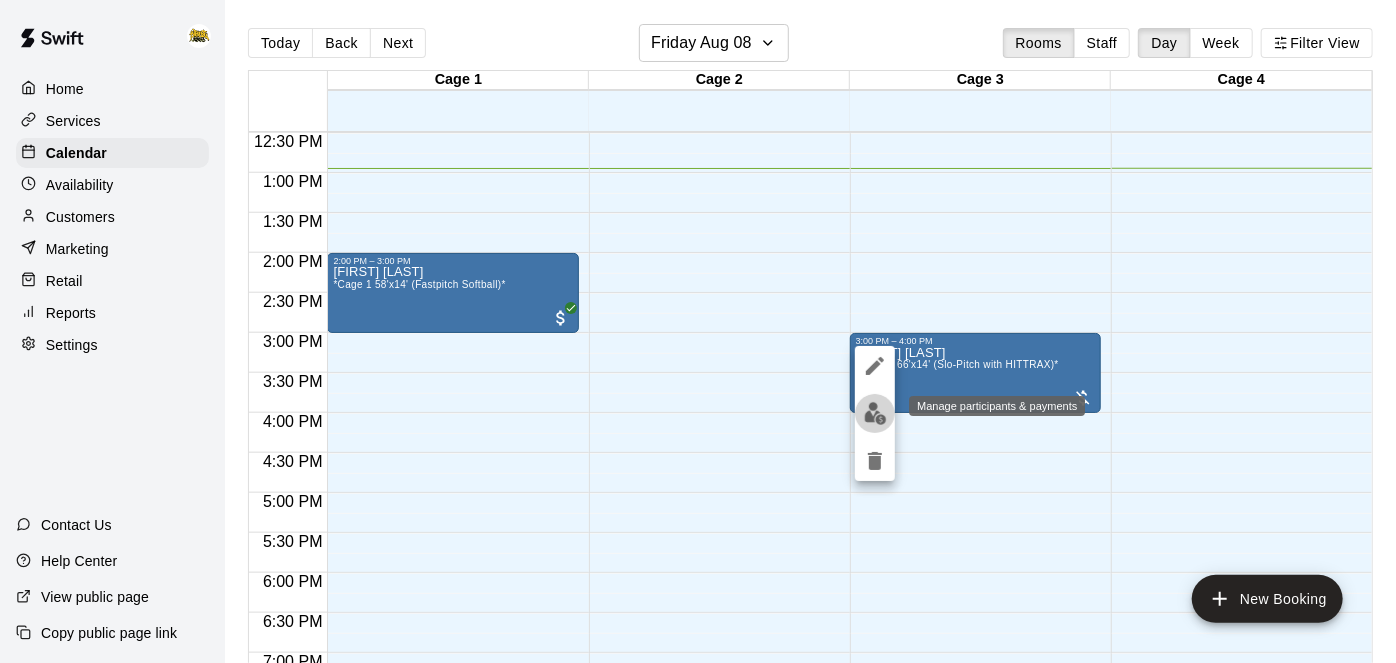 click at bounding box center [875, 413] 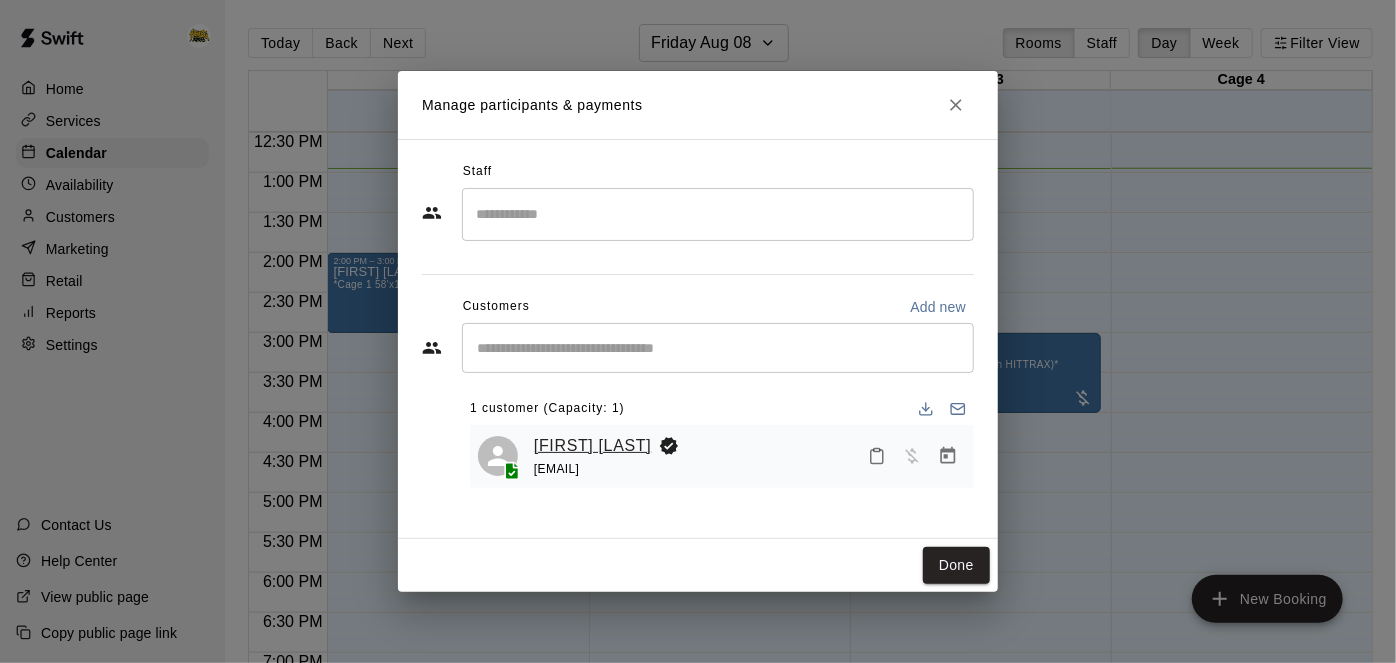 click on "[FIRST] [LAST]" at bounding box center [592, 446] 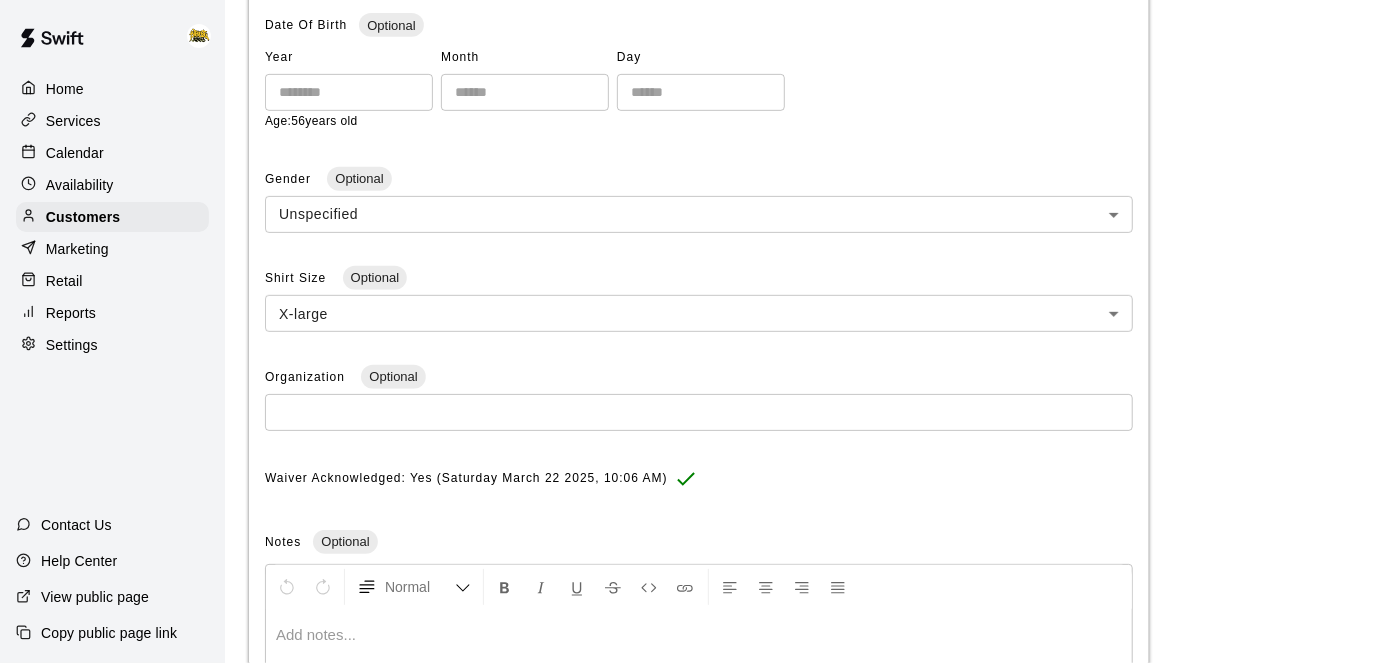 scroll, scrollTop: 0, scrollLeft: 0, axis: both 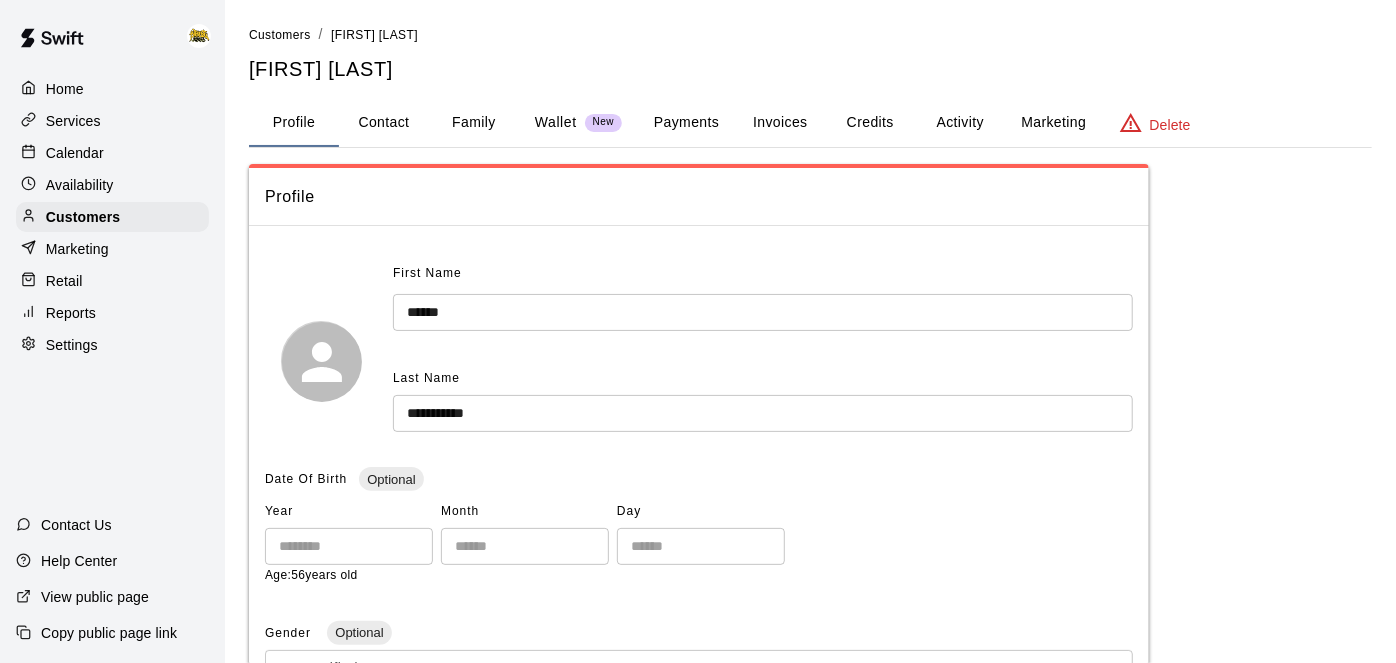 click on "Payments" at bounding box center (686, 123) 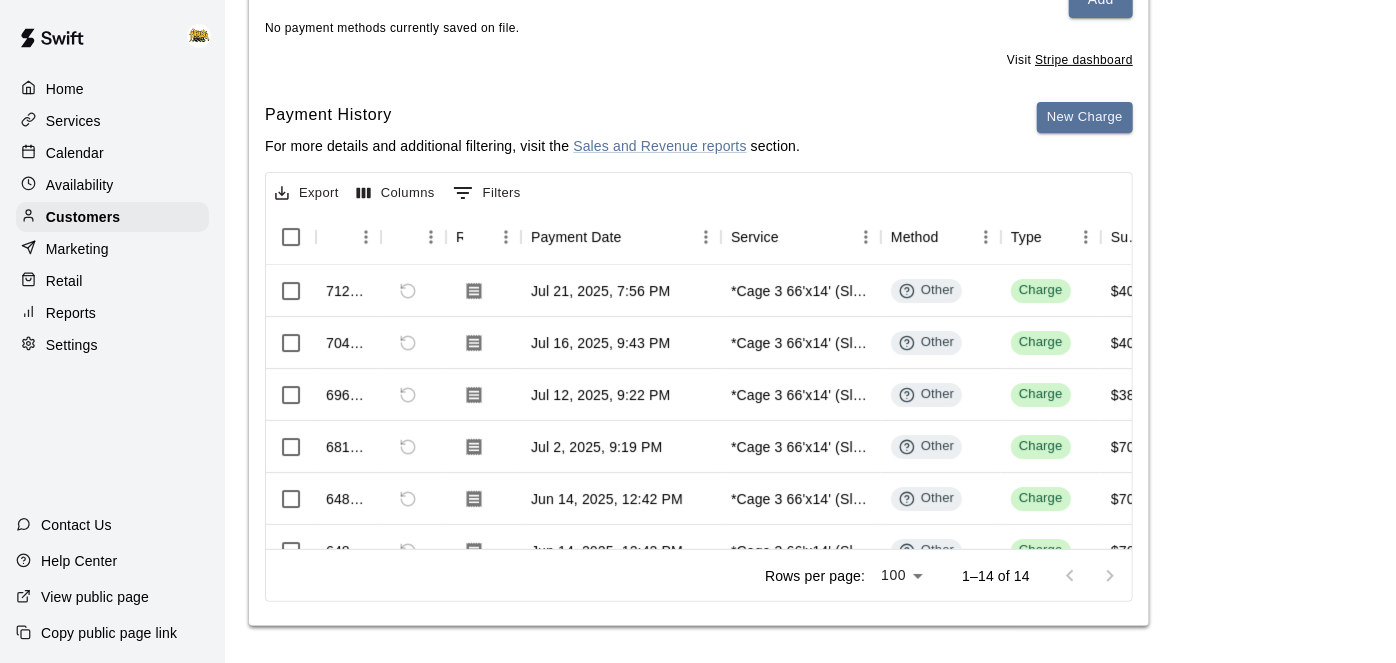scroll, scrollTop: 277, scrollLeft: 0, axis: vertical 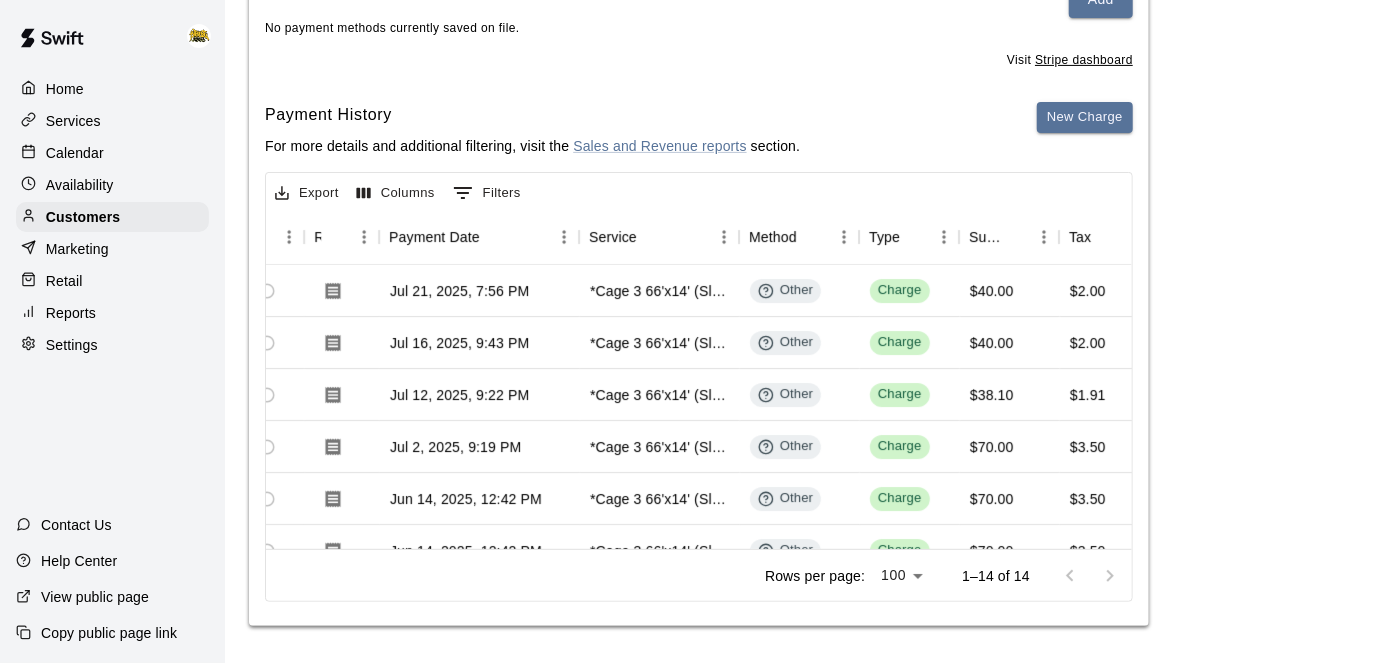click on "Home" at bounding box center (65, 89) 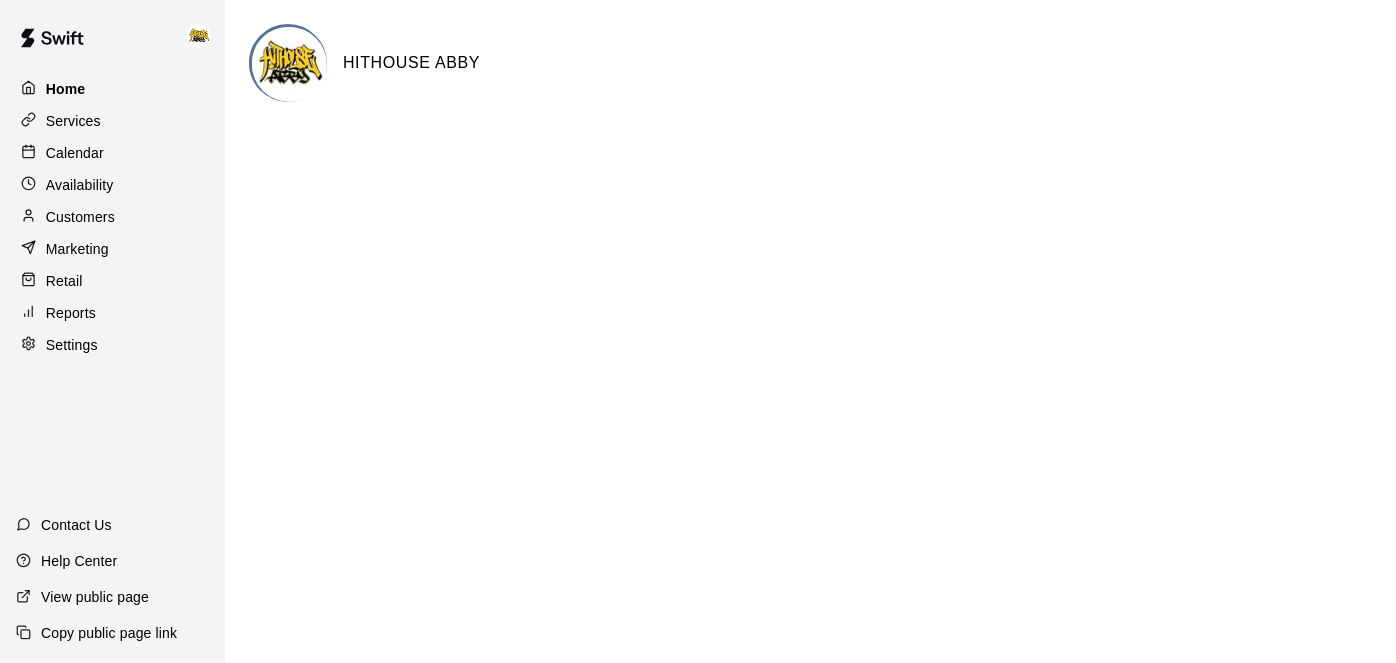 scroll, scrollTop: 0, scrollLeft: 0, axis: both 